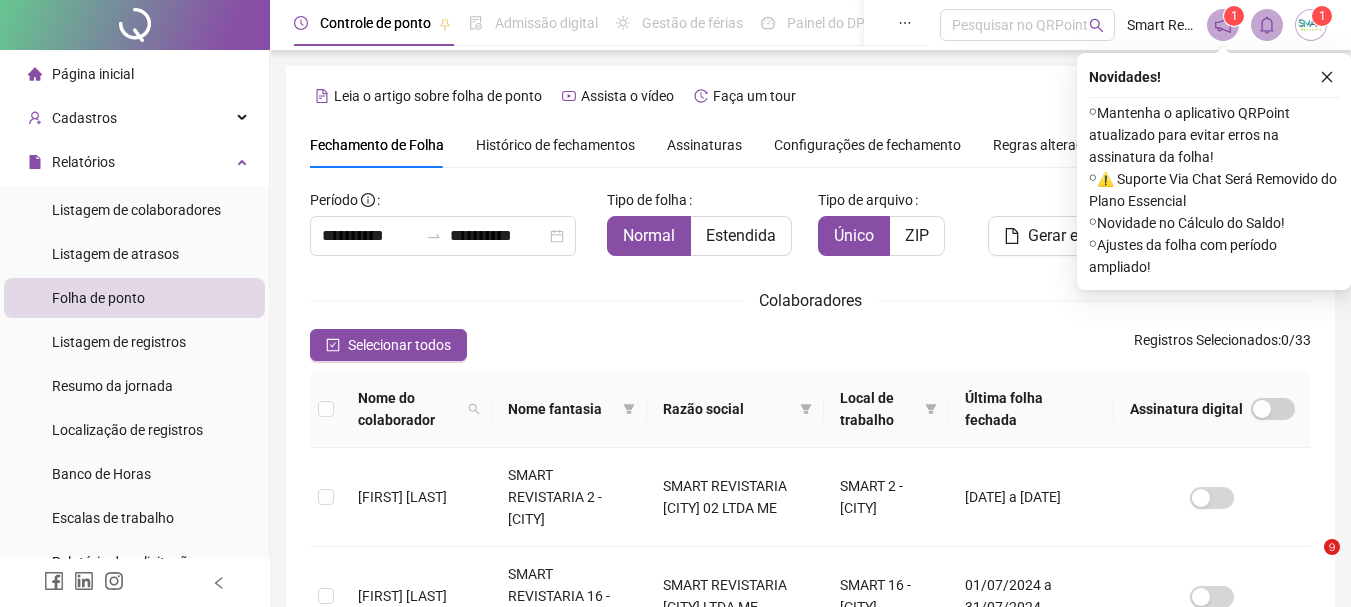 scroll, scrollTop: 0, scrollLeft: 0, axis: both 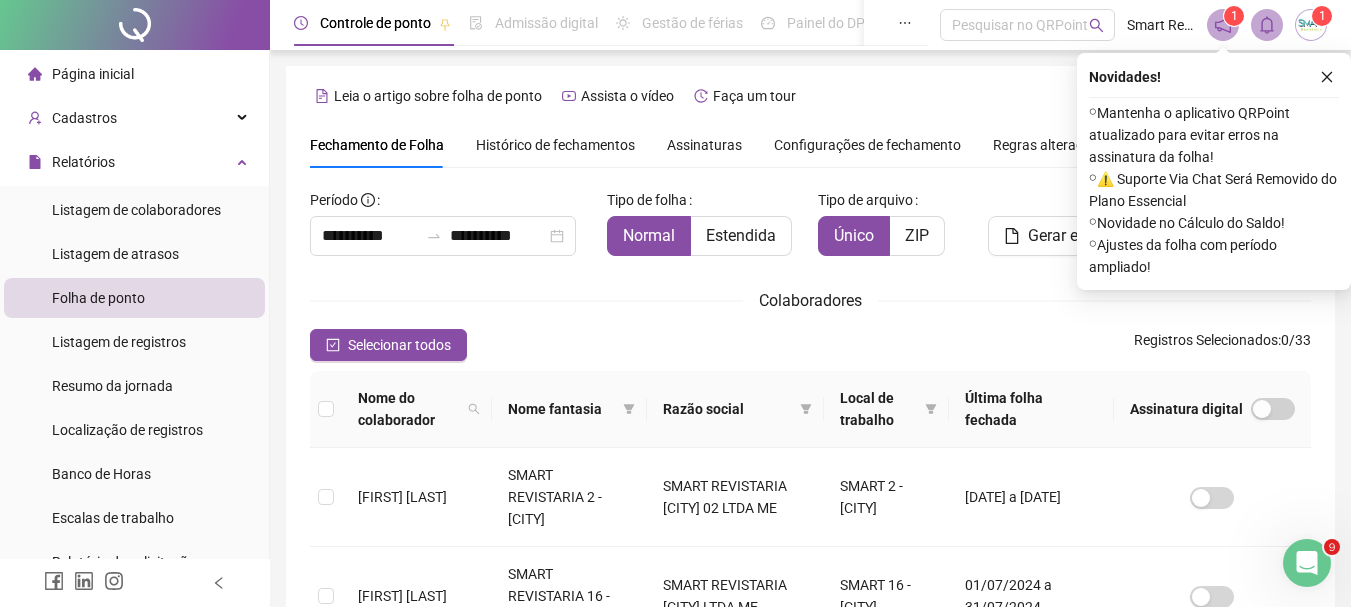 click on "Folha de ponto" at bounding box center [98, 298] 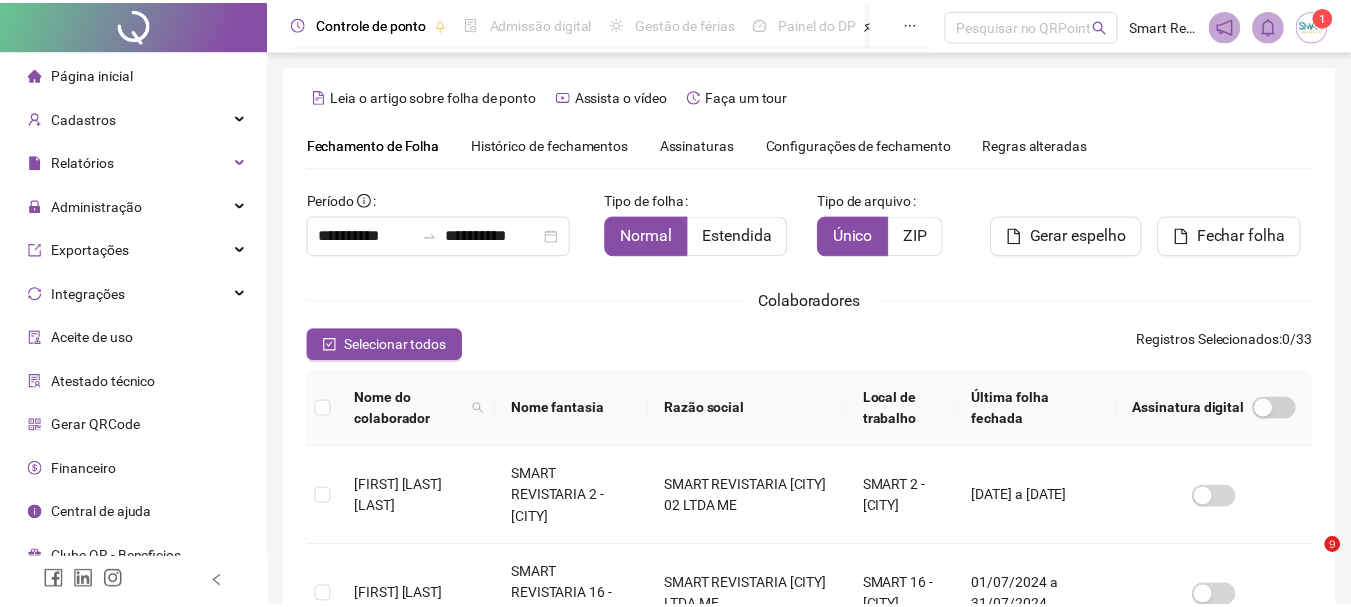 scroll, scrollTop: 106, scrollLeft: 0, axis: vertical 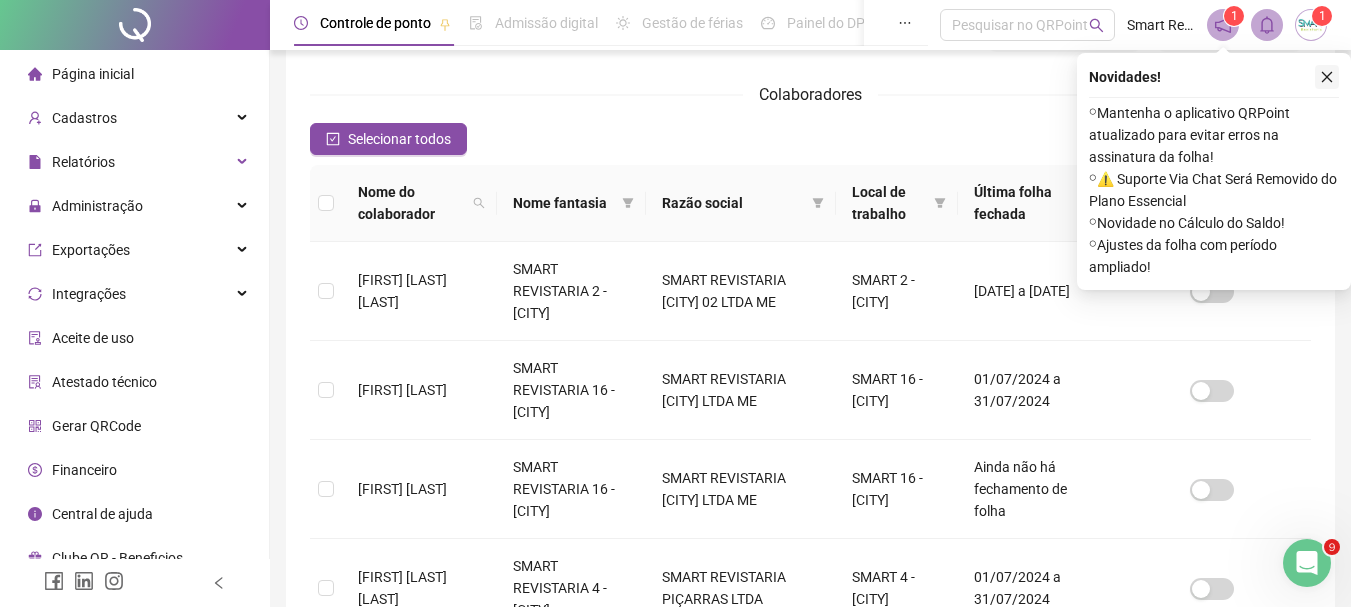 click 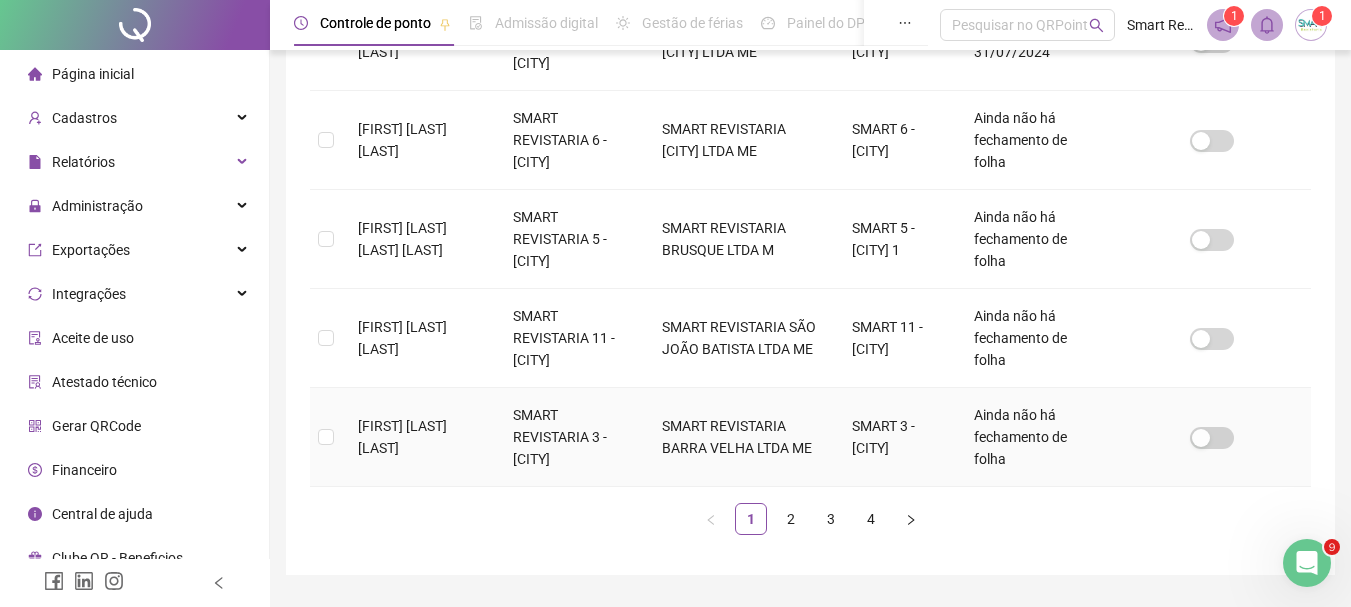 scroll, scrollTop: 983, scrollLeft: 0, axis: vertical 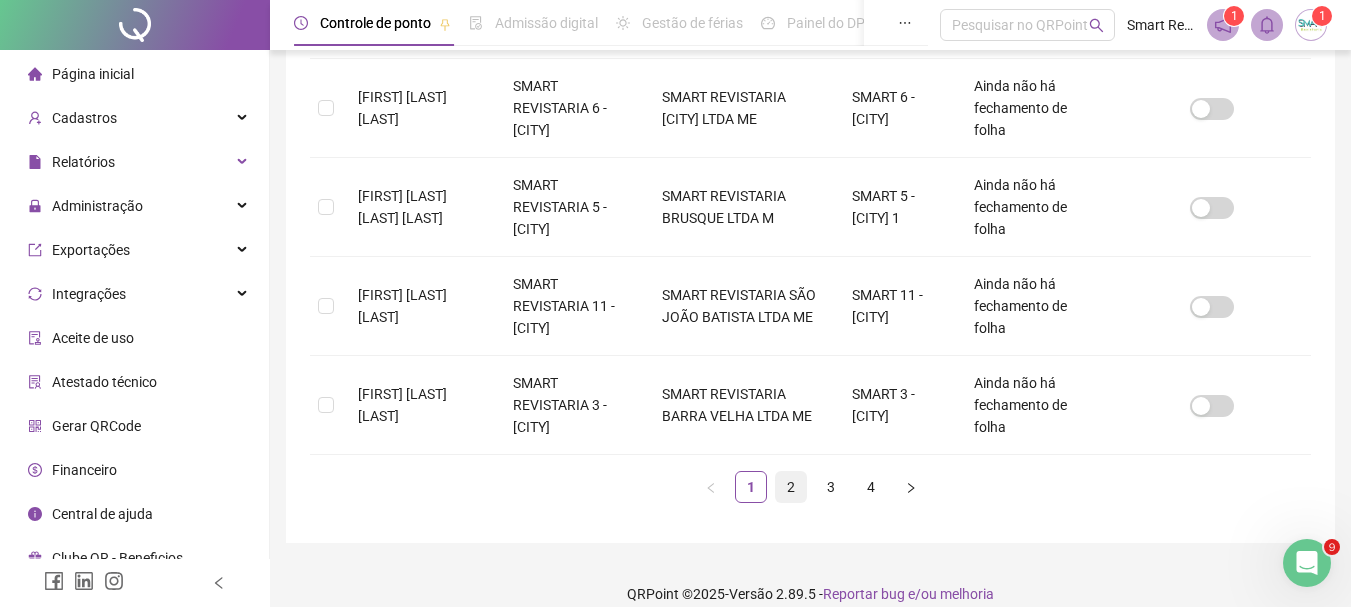 click on "2" at bounding box center (791, 487) 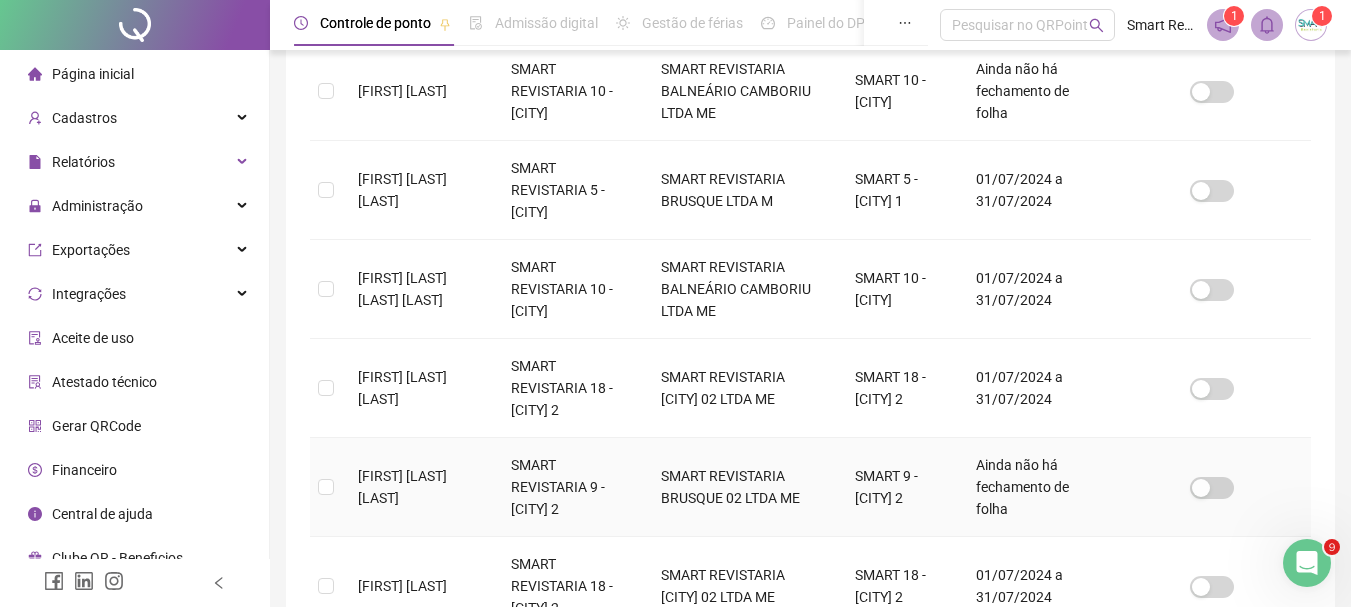 scroll, scrollTop: 506, scrollLeft: 0, axis: vertical 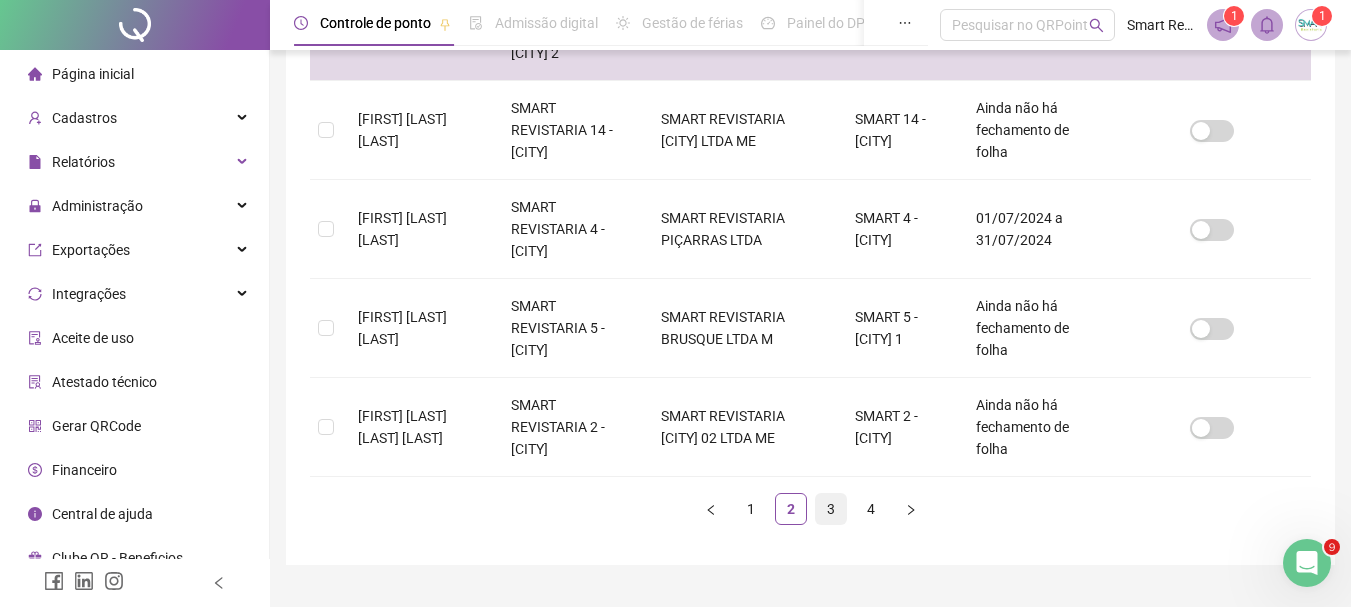 click on "3" at bounding box center [831, 509] 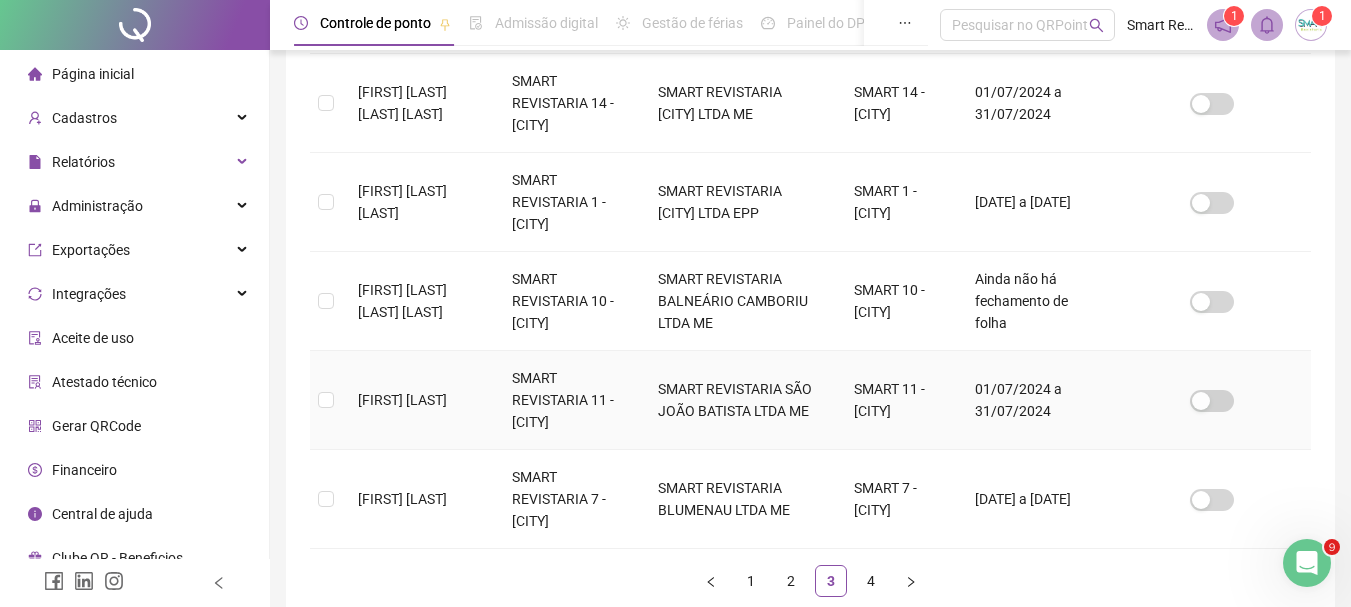 scroll, scrollTop: 906, scrollLeft: 0, axis: vertical 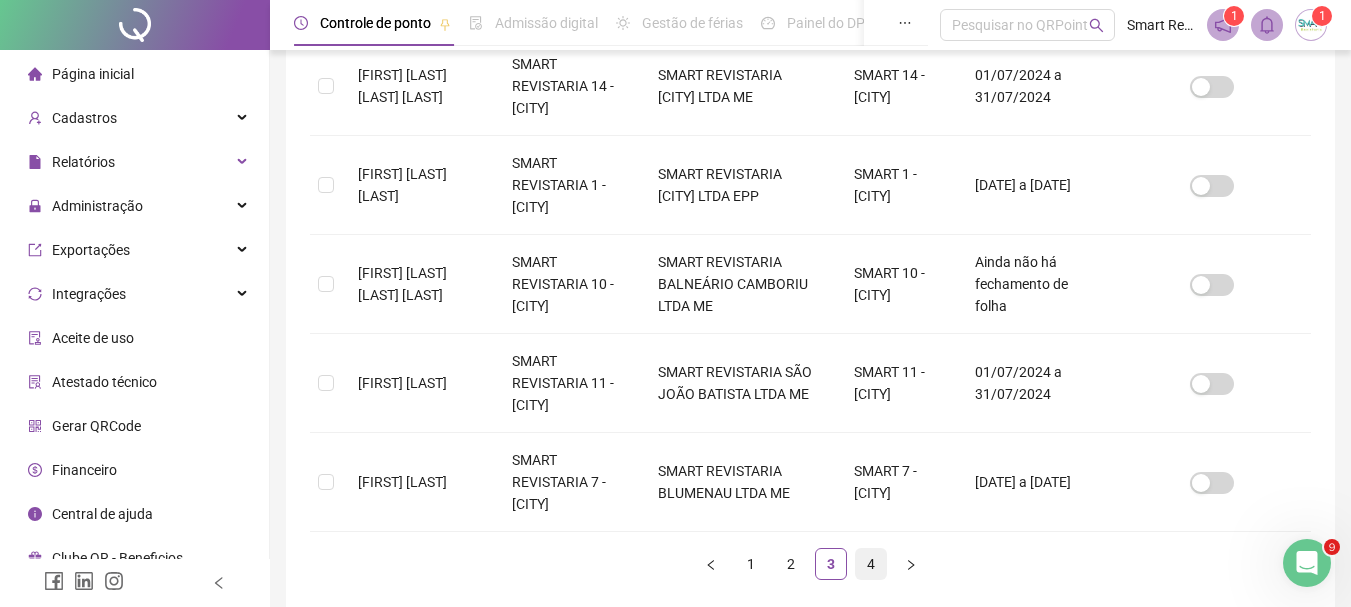 click on "4" at bounding box center (871, 564) 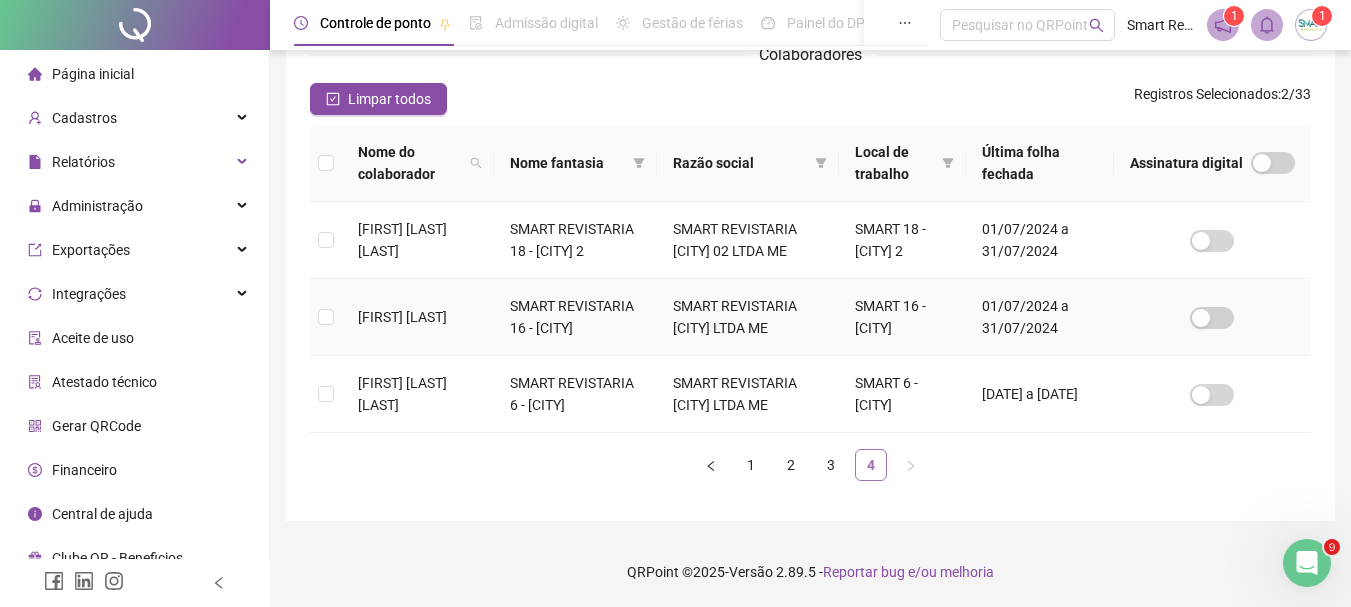 scroll, scrollTop: 106, scrollLeft: 0, axis: vertical 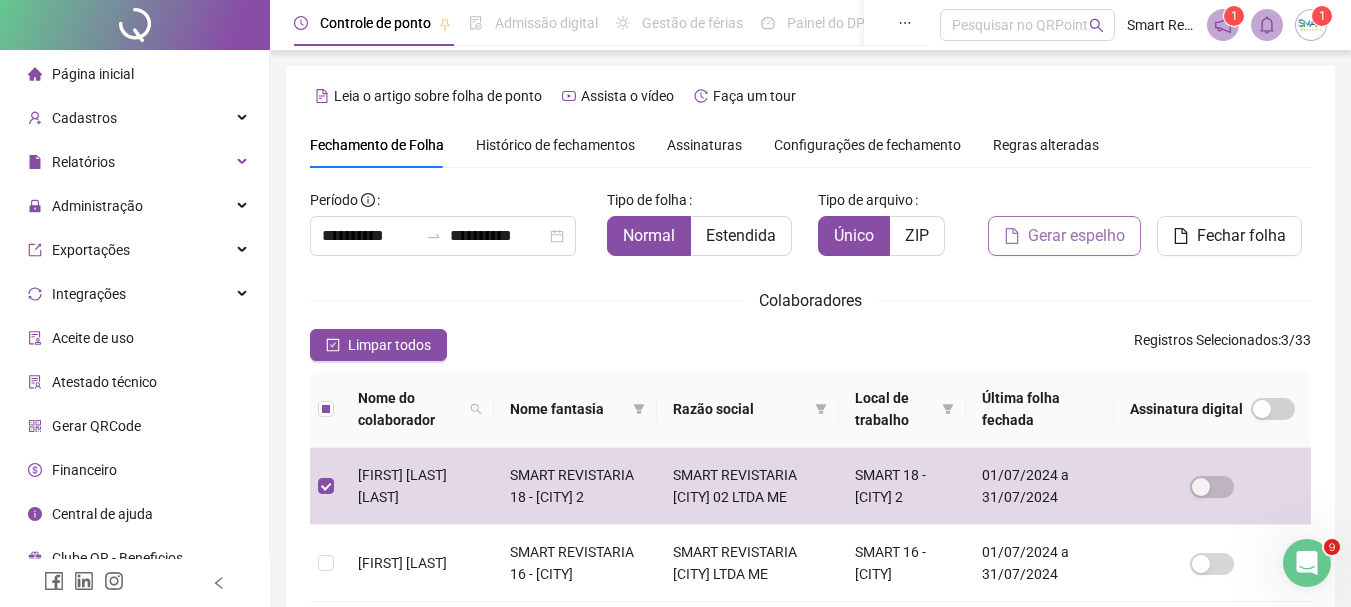 click on "Gerar espelho" at bounding box center [1076, 236] 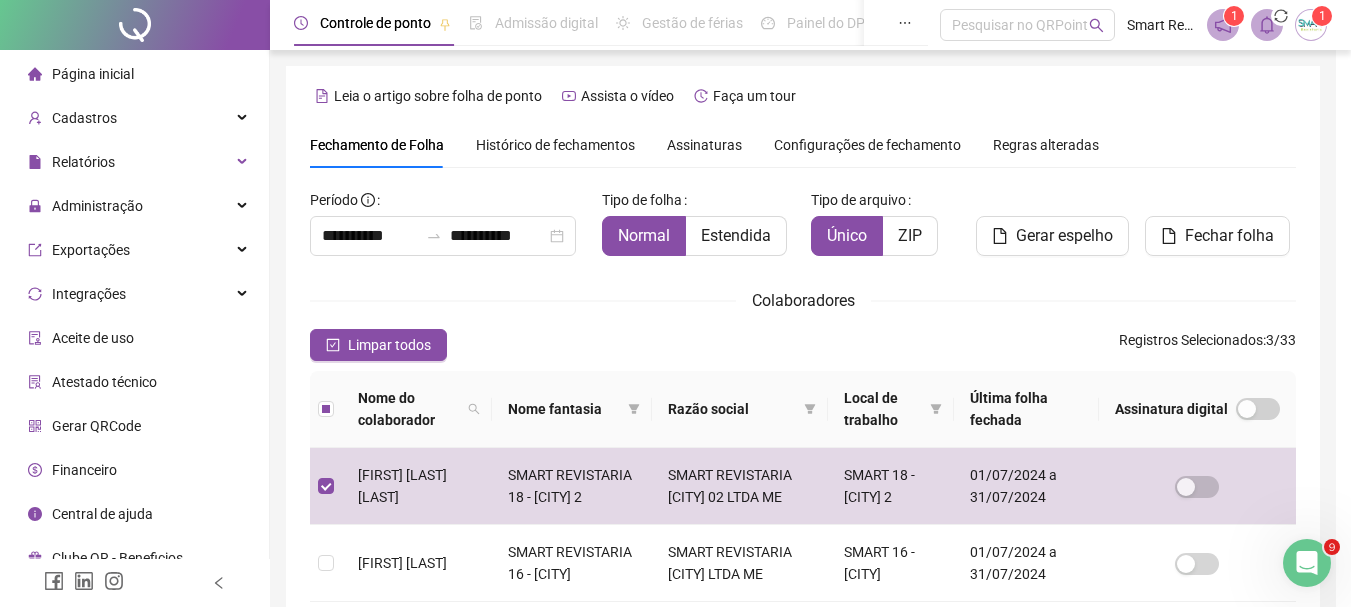 scroll, scrollTop: 106, scrollLeft: 0, axis: vertical 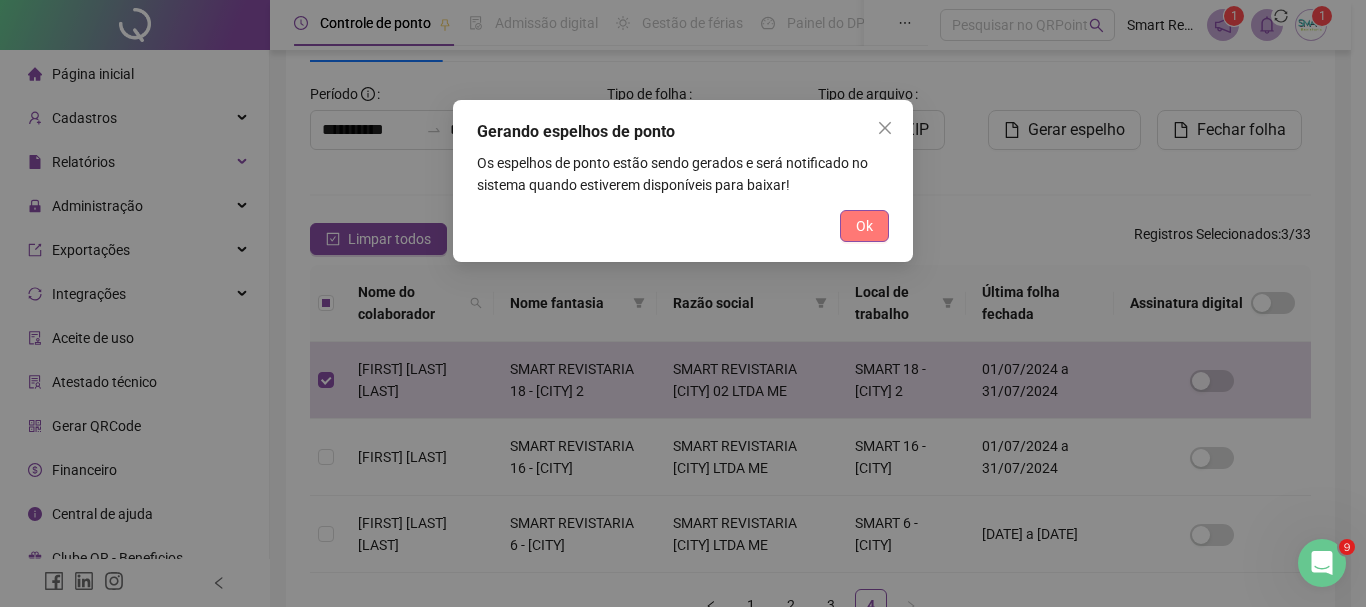 click on "Ok" at bounding box center (864, 226) 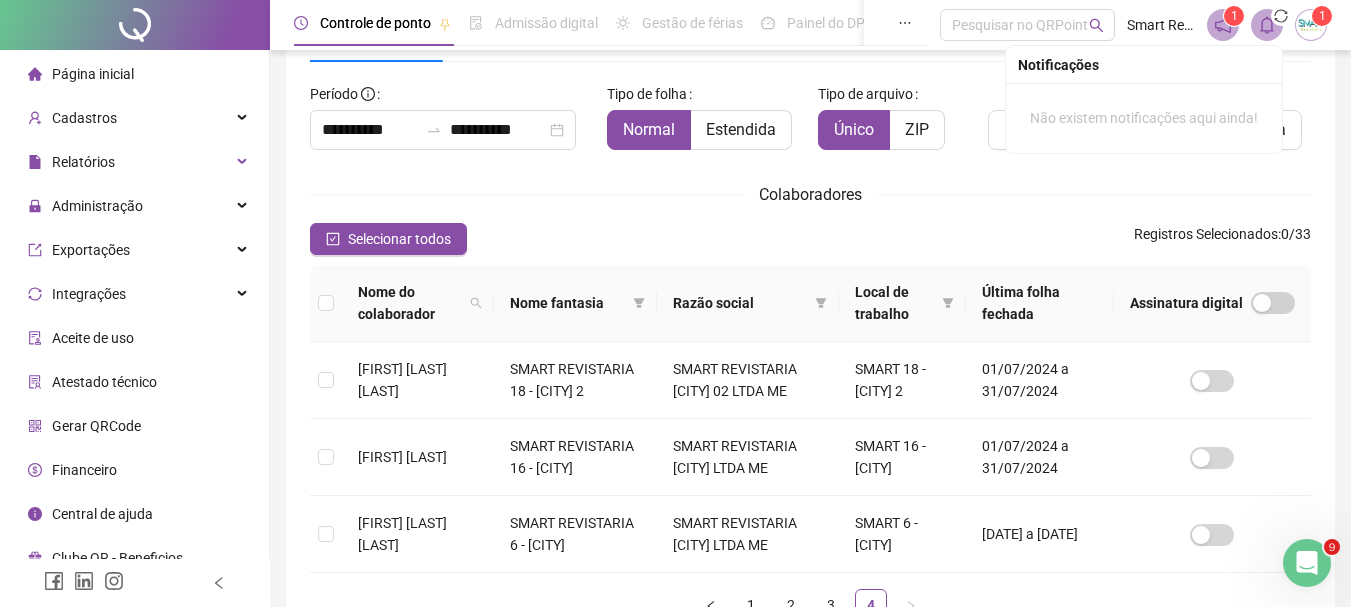 click 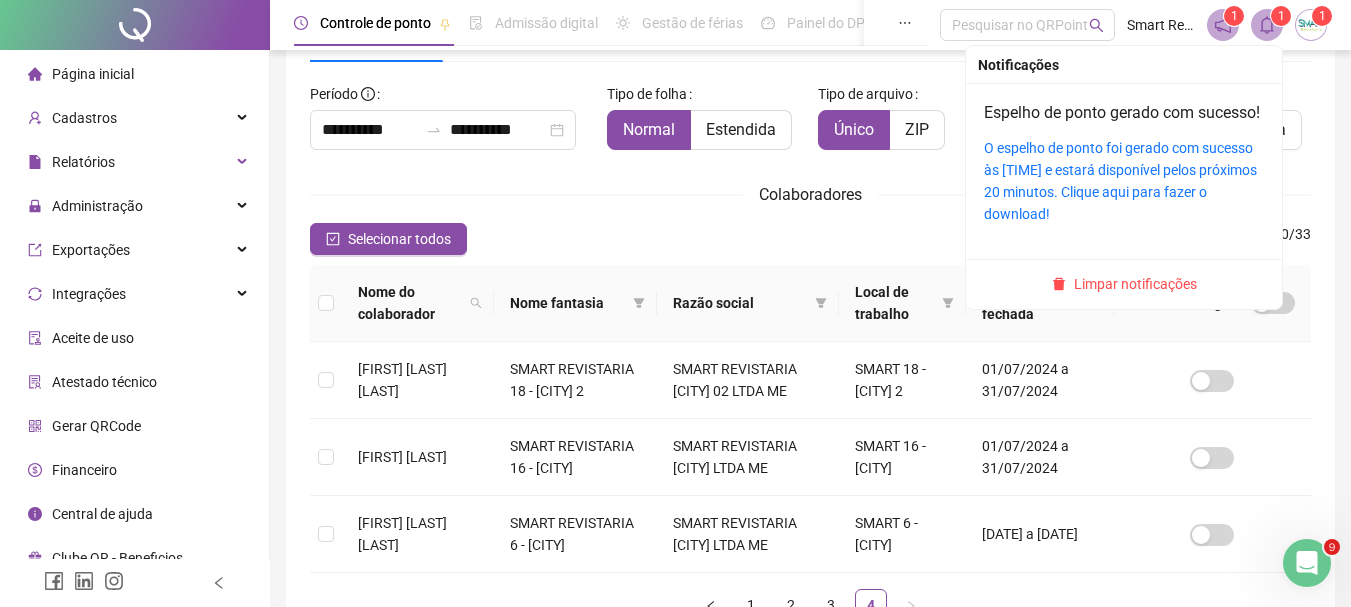 click on "O espelho de ponto foi gerado com sucesso às 08:18:36 e estará disponível pelos próximos 20 minutos.
Clique aqui para fazer o download!" at bounding box center [1124, 181] 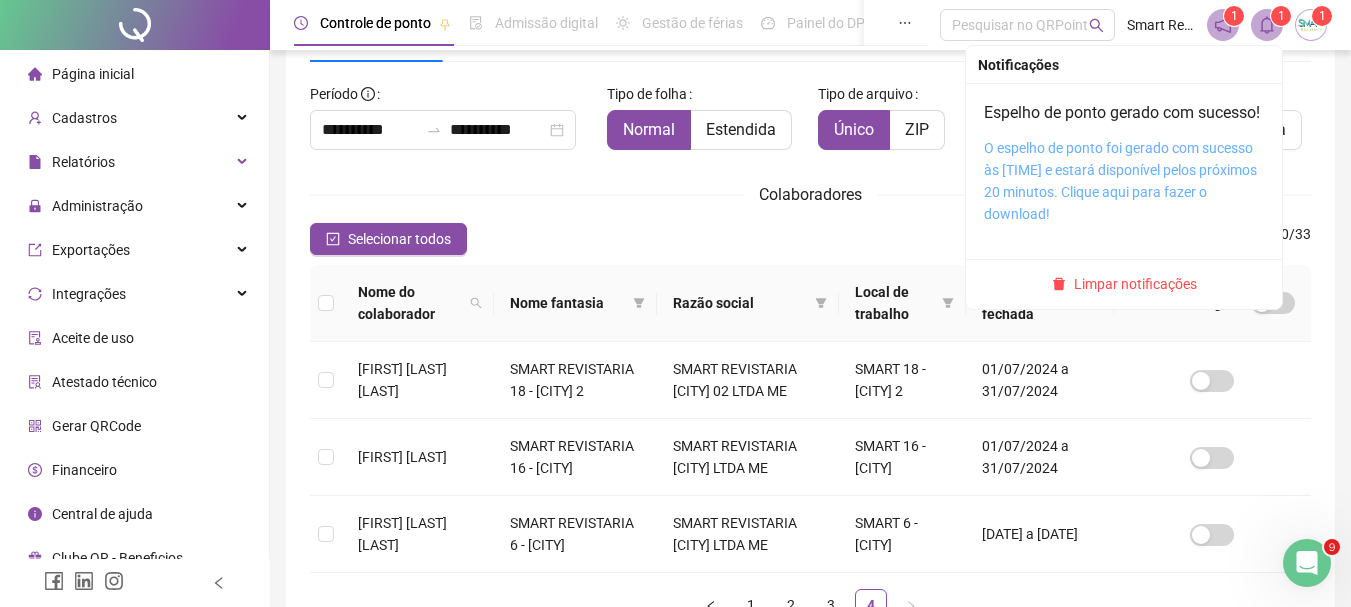 click on "O espelho de ponto foi gerado com sucesso às 08:18:36 e estará disponível pelos próximos 20 minutos.
Clique aqui para fazer o download!" at bounding box center (1120, 181) 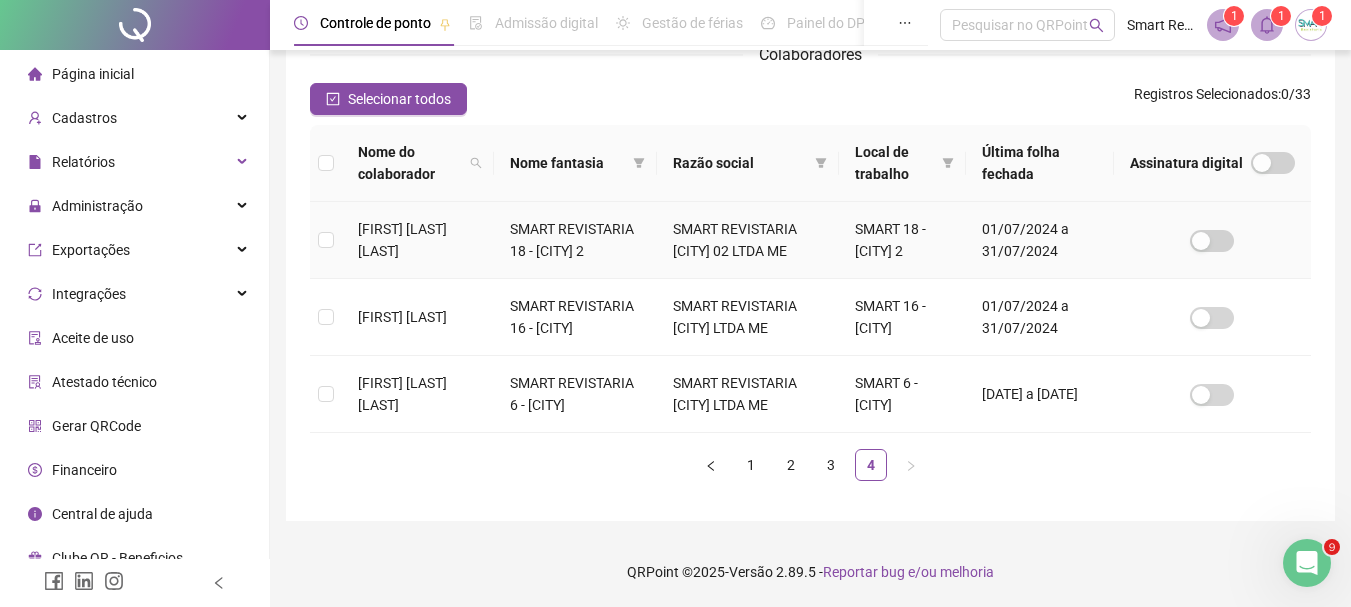 scroll, scrollTop: 290, scrollLeft: 0, axis: vertical 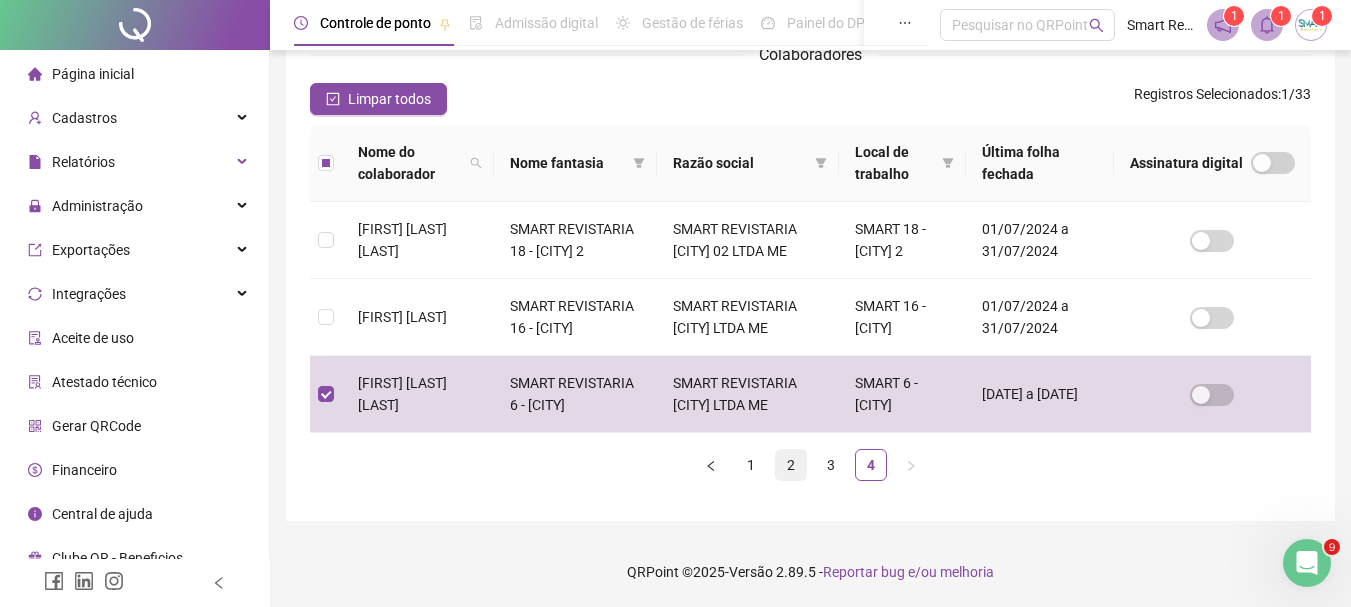 click on "2" at bounding box center (791, 465) 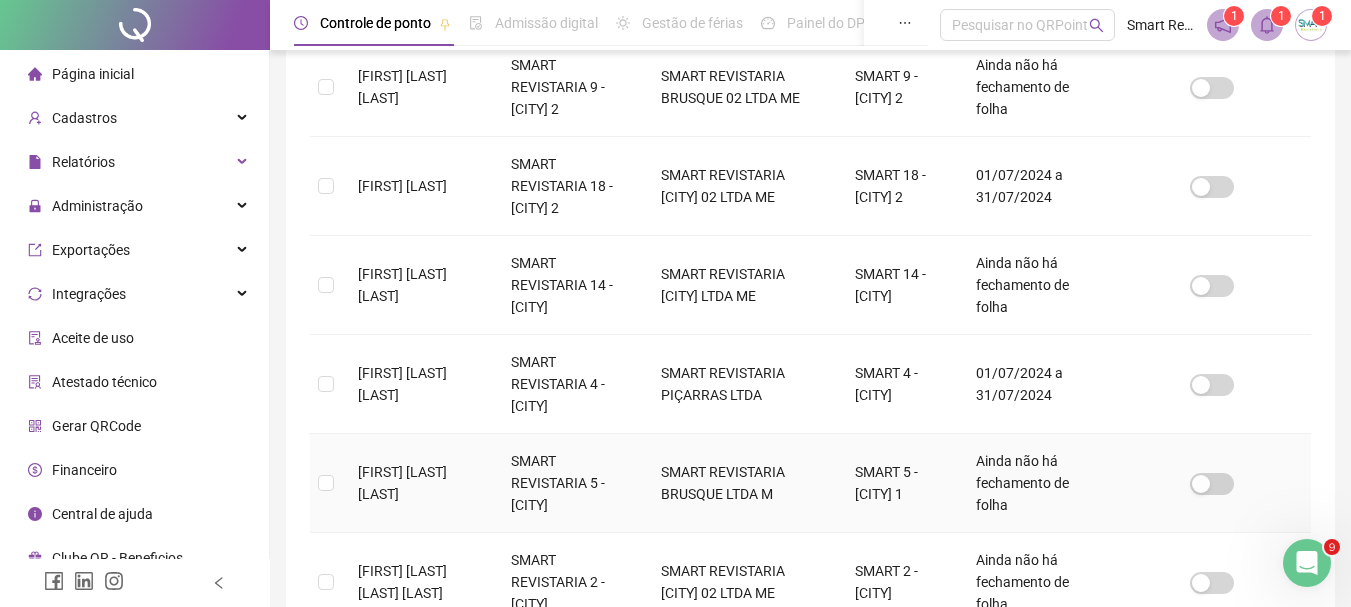 scroll, scrollTop: 906, scrollLeft: 0, axis: vertical 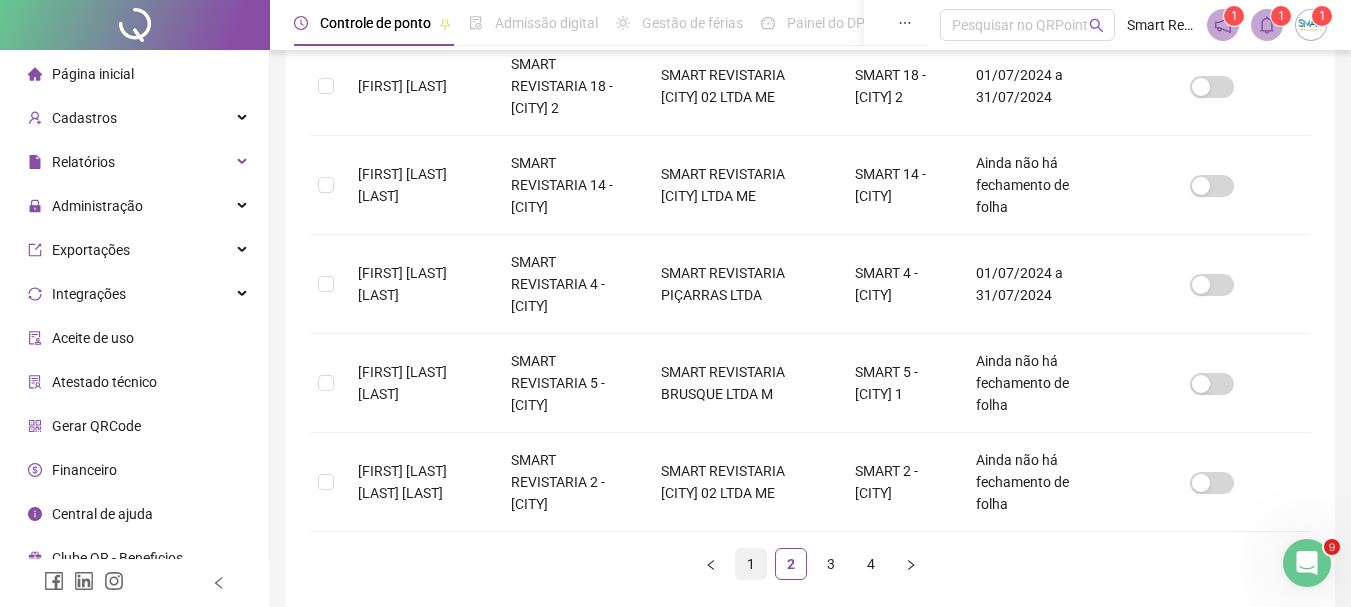 click on "1" at bounding box center (751, 564) 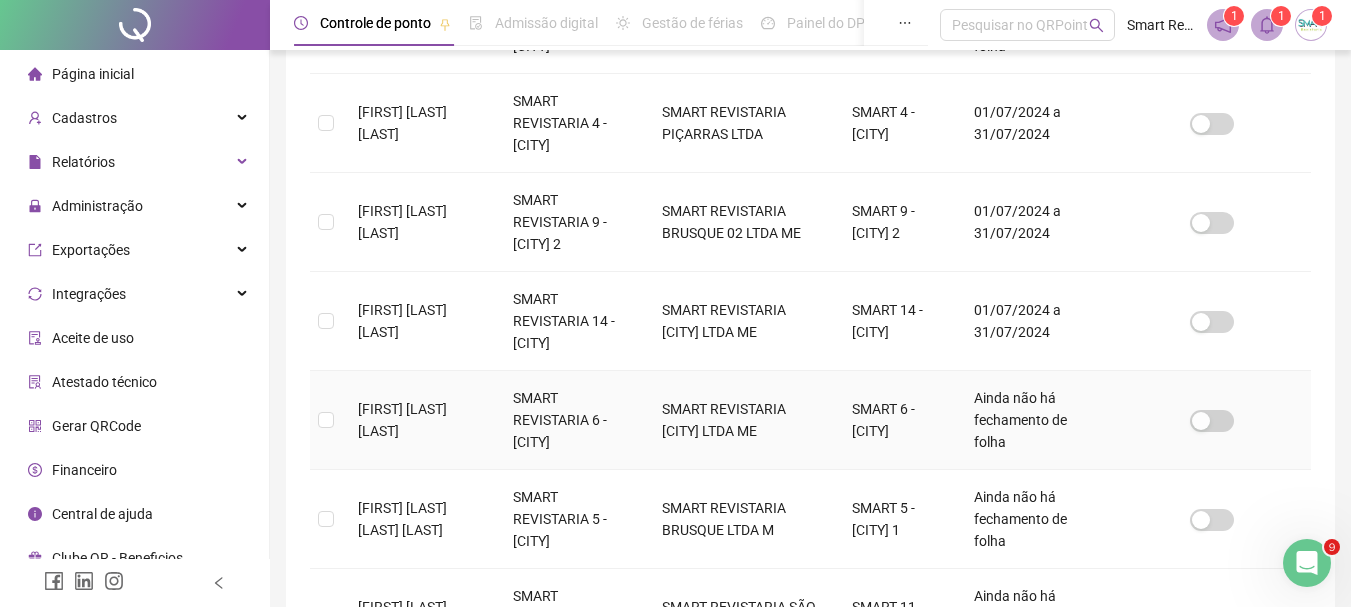 scroll, scrollTop: 706, scrollLeft: 0, axis: vertical 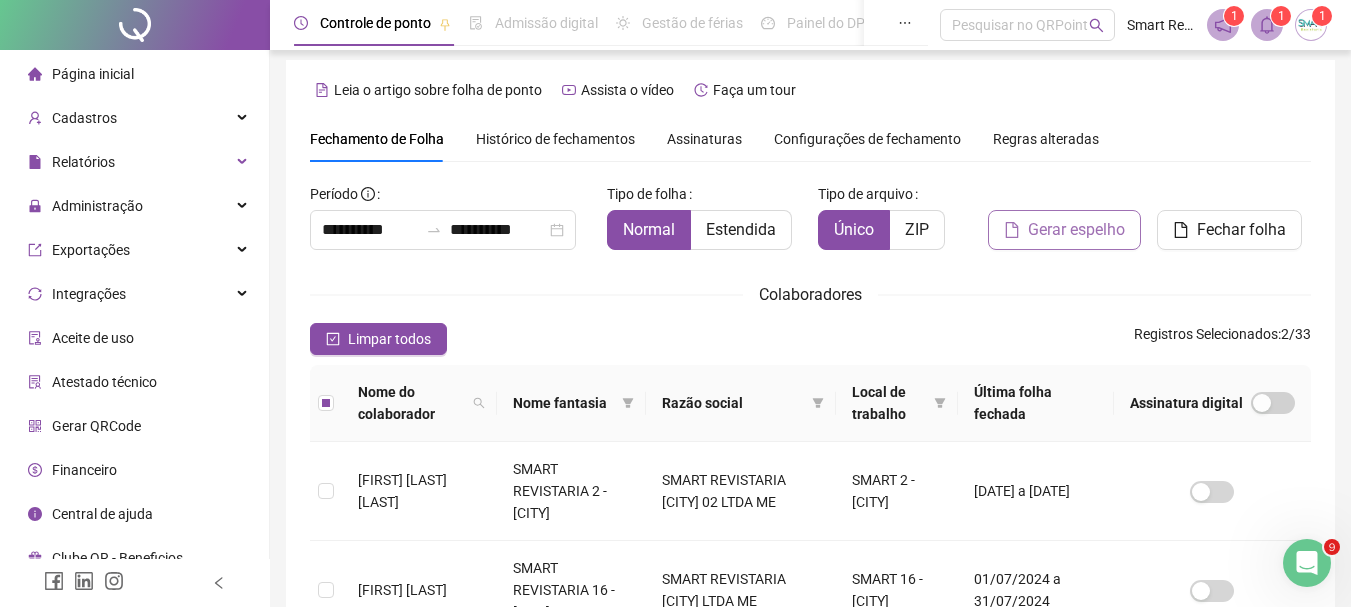 click on "Gerar espelho" at bounding box center [1076, 230] 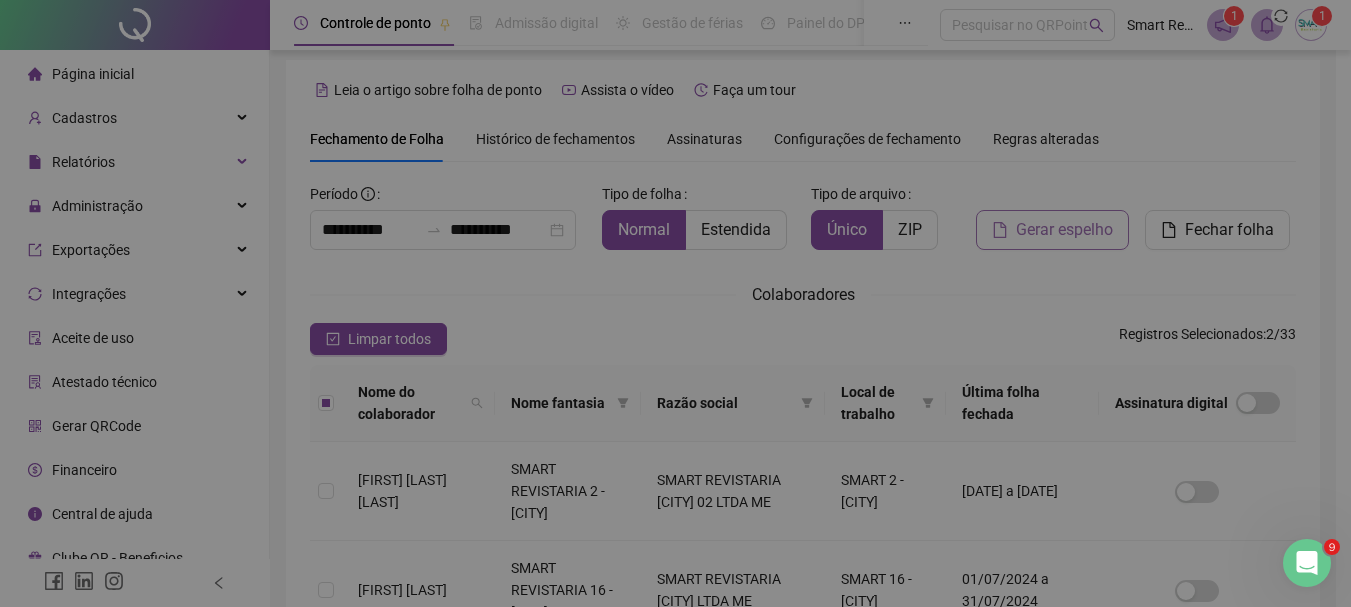 scroll, scrollTop: 106, scrollLeft: 0, axis: vertical 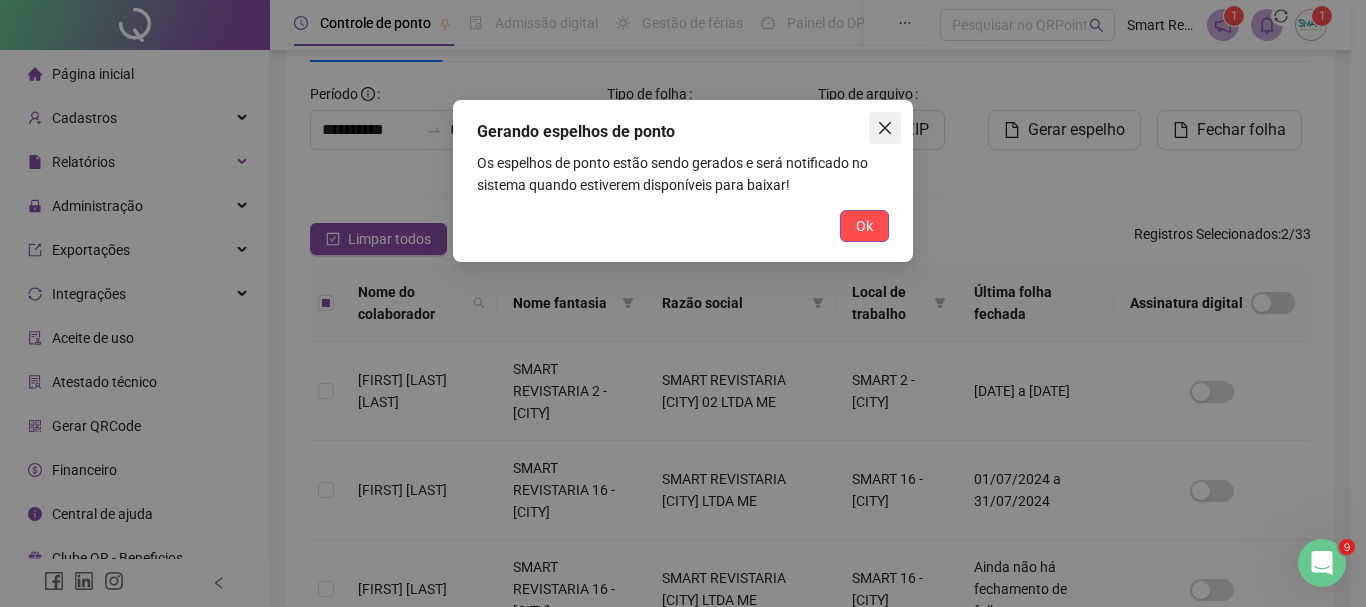 click 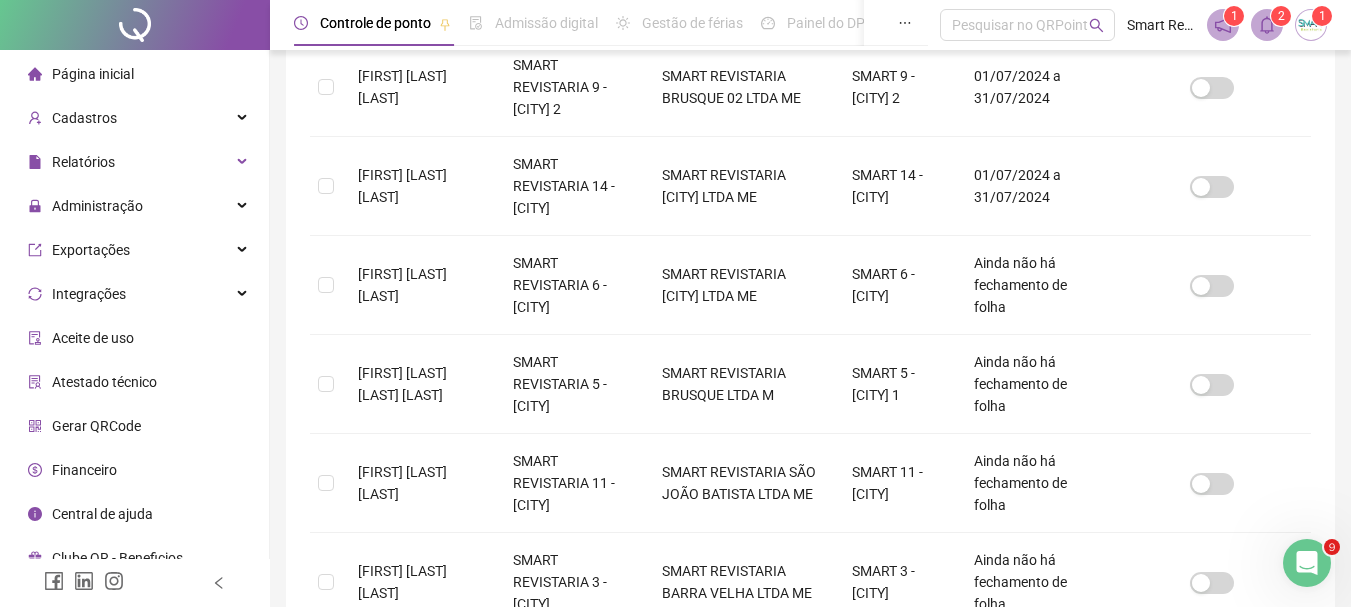 scroll, scrollTop: 983, scrollLeft: 0, axis: vertical 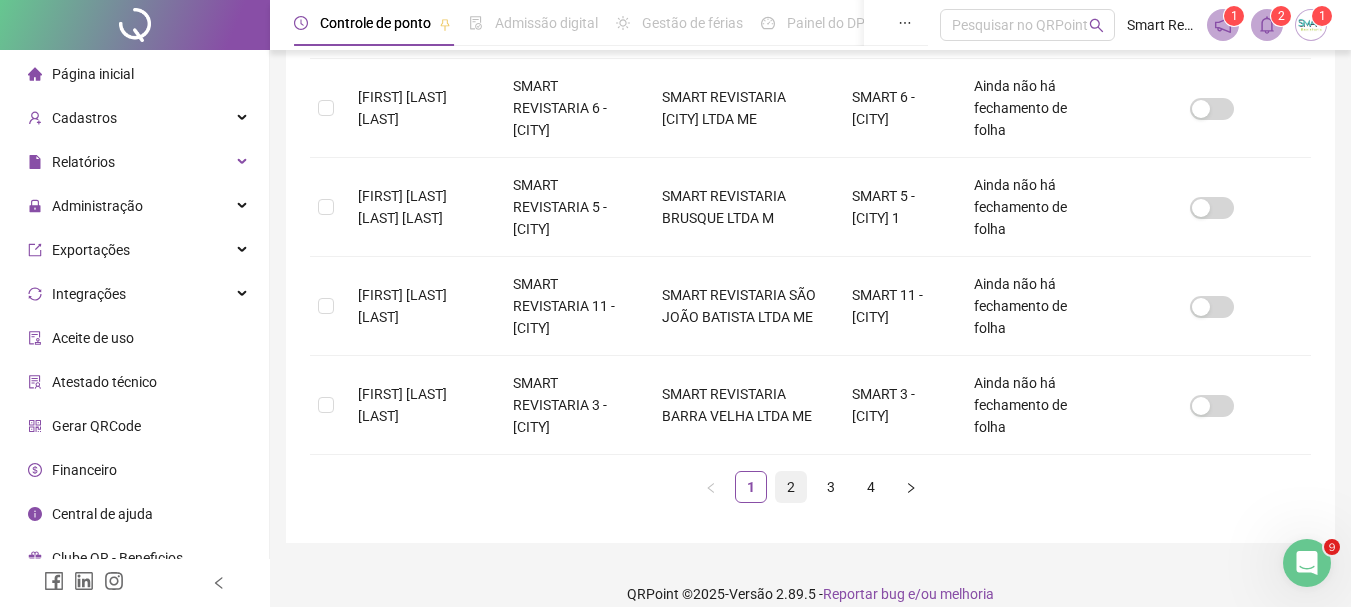 click on "2" at bounding box center (791, 487) 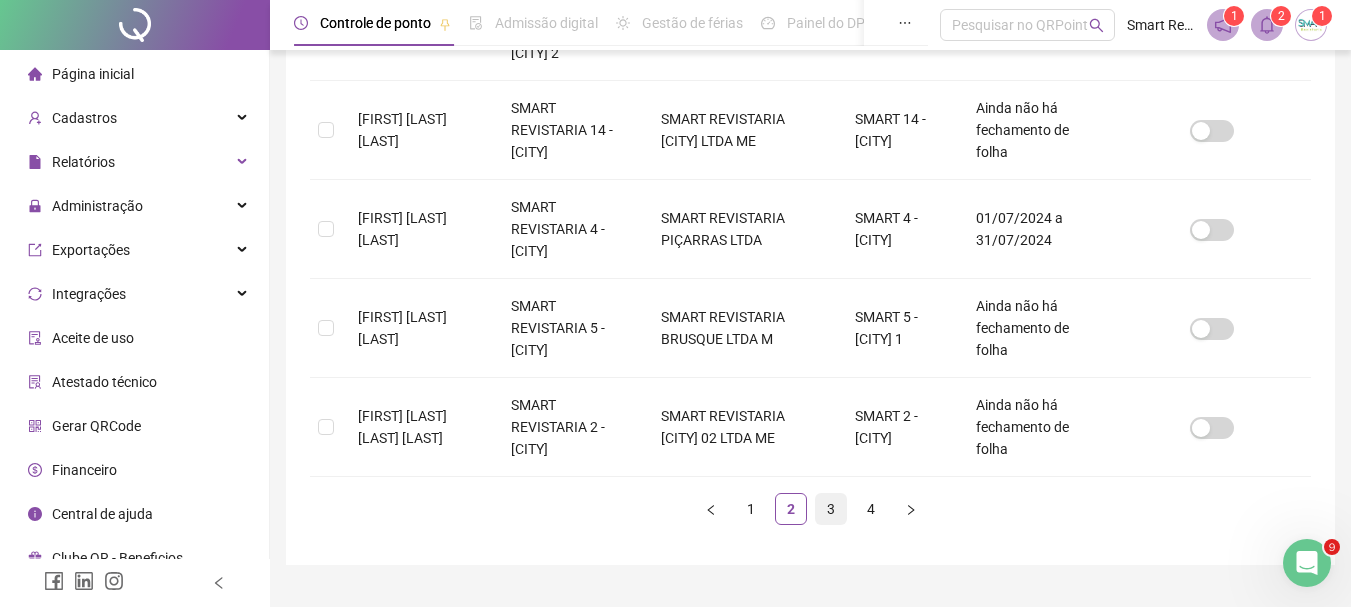 click on "3" at bounding box center (831, 509) 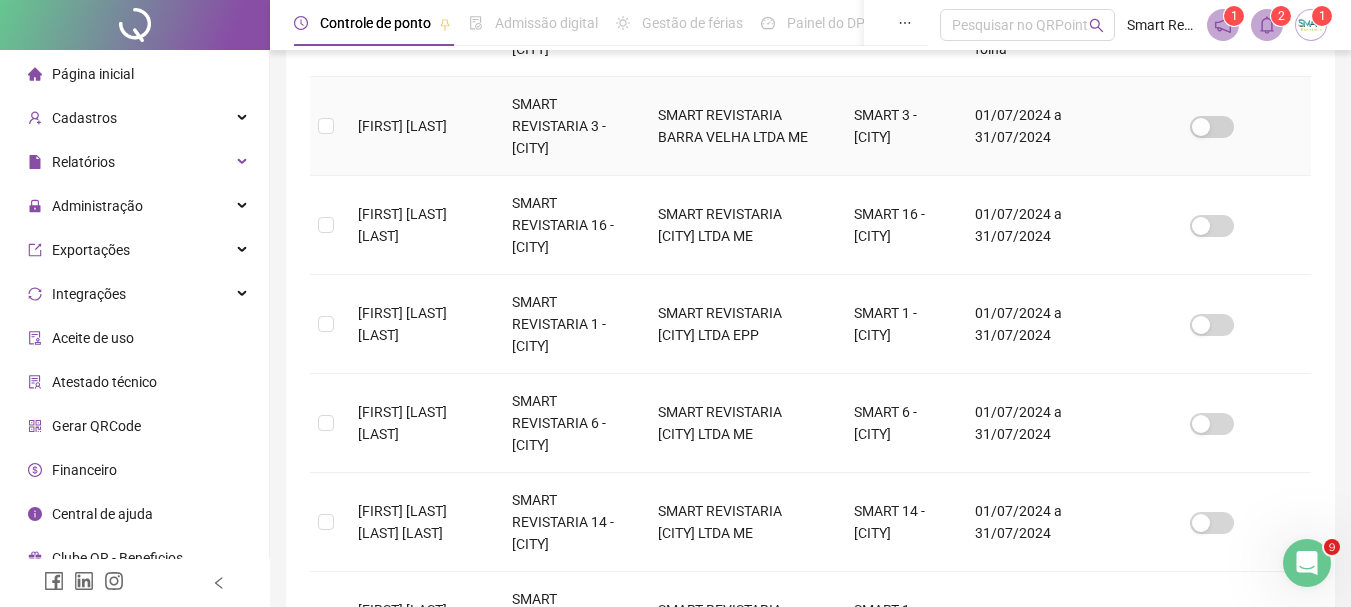 scroll, scrollTop: 506, scrollLeft: 0, axis: vertical 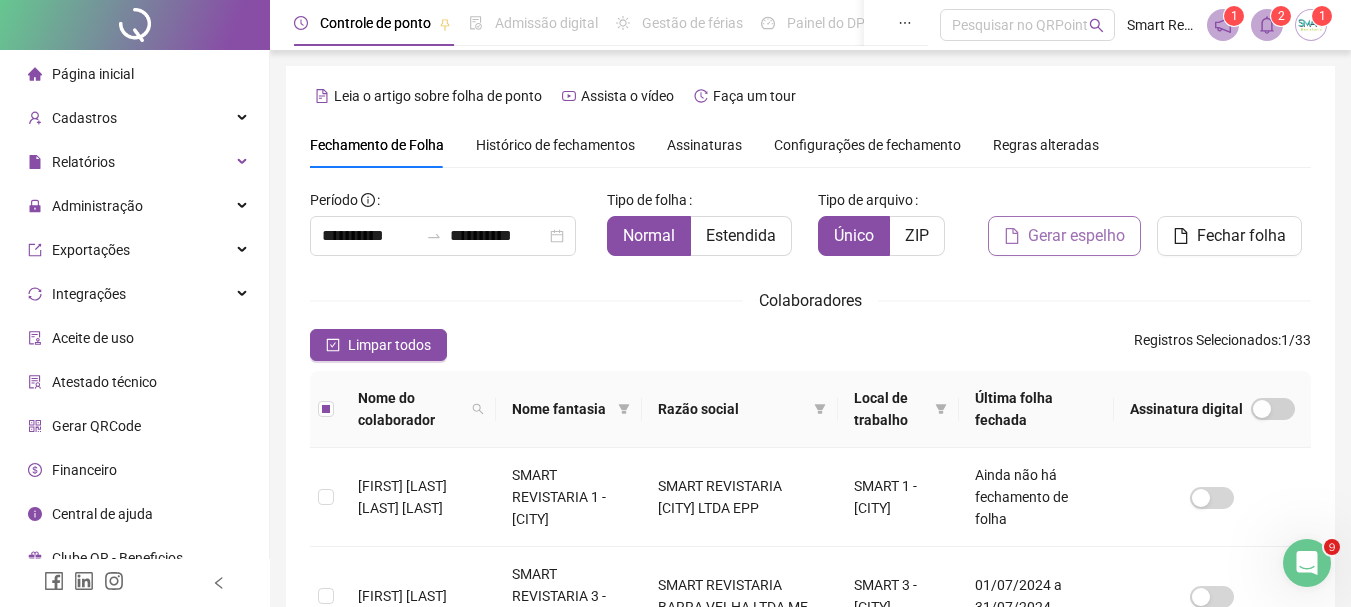 click on "Gerar espelho" at bounding box center [1076, 236] 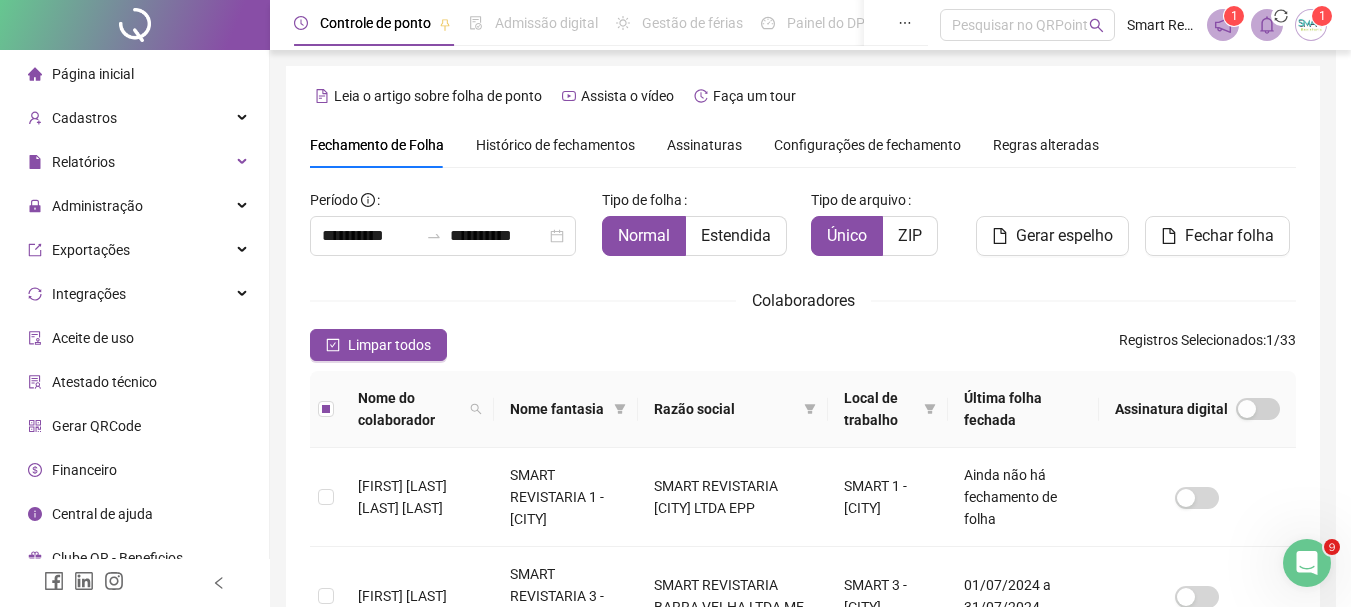 scroll, scrollTop: 106, scrollLeft: 0, axis: vertical 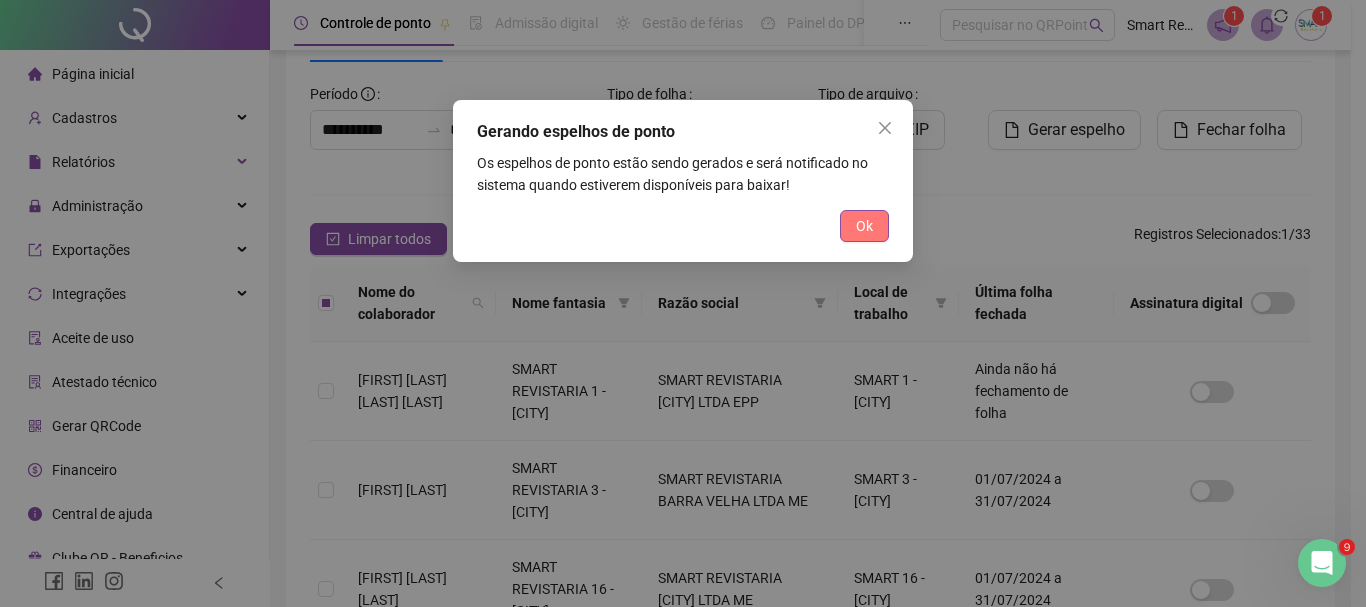 click on "Ok" at bounding box center [864, 226] 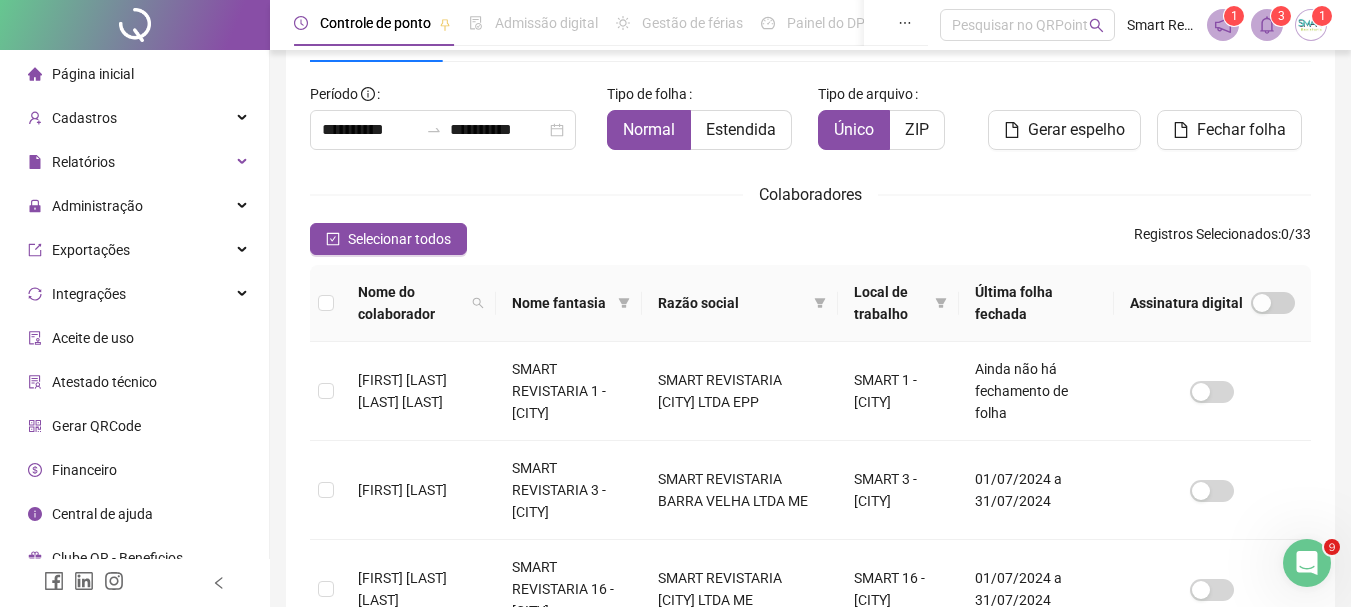 click at bounding box center [1267, 25] 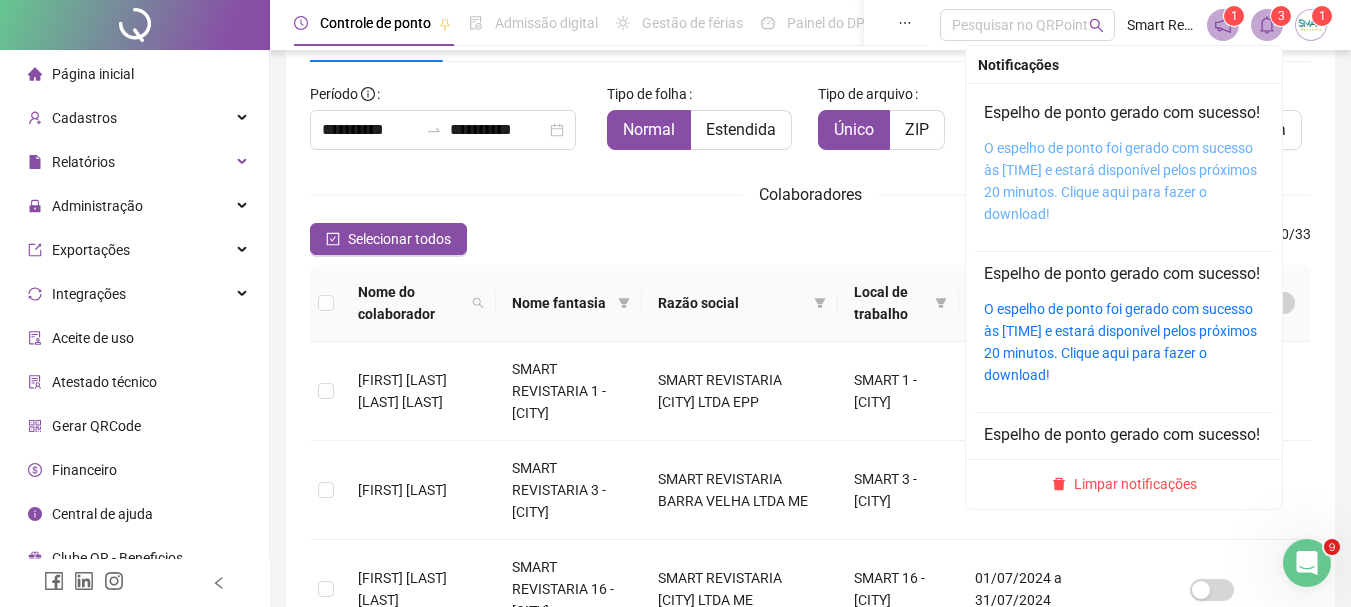 click on "O espelho de ponto foi gerado com sucesso às 08:22:54 e estará disponível pelos próximos 20 minutos.
Clique aqui para fazer o download!" at bounding box center [1120, 181] 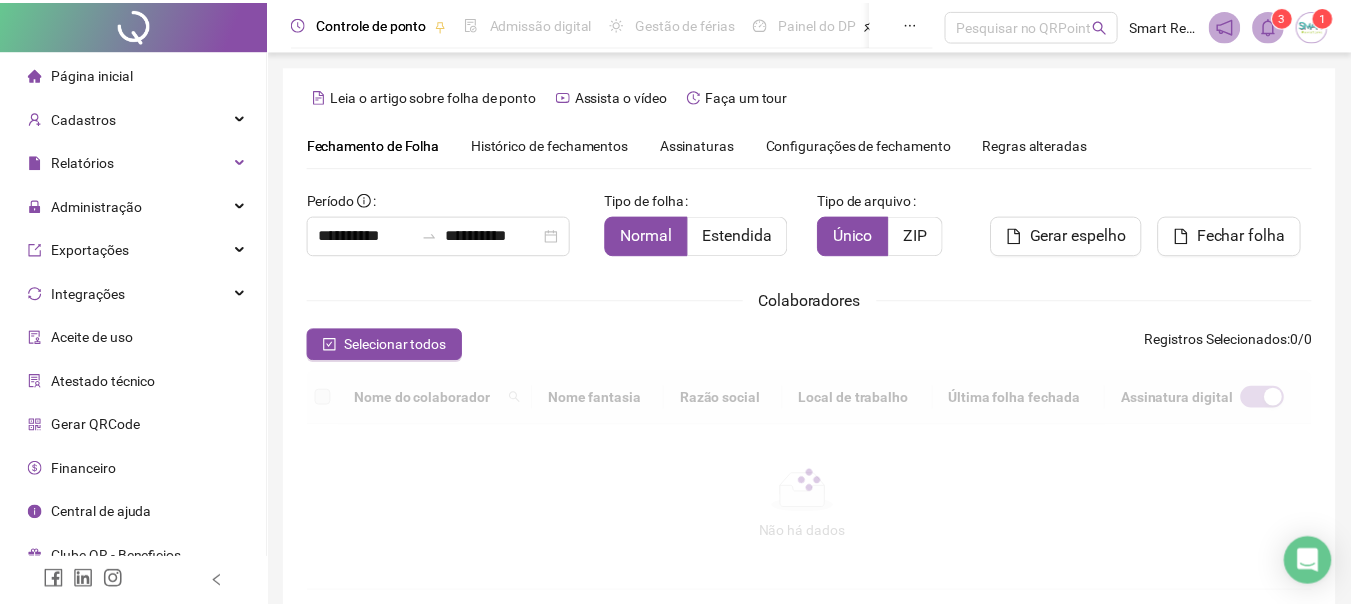 scroll, scrollTop: 106, scrollLeft: 0, axis: vertical 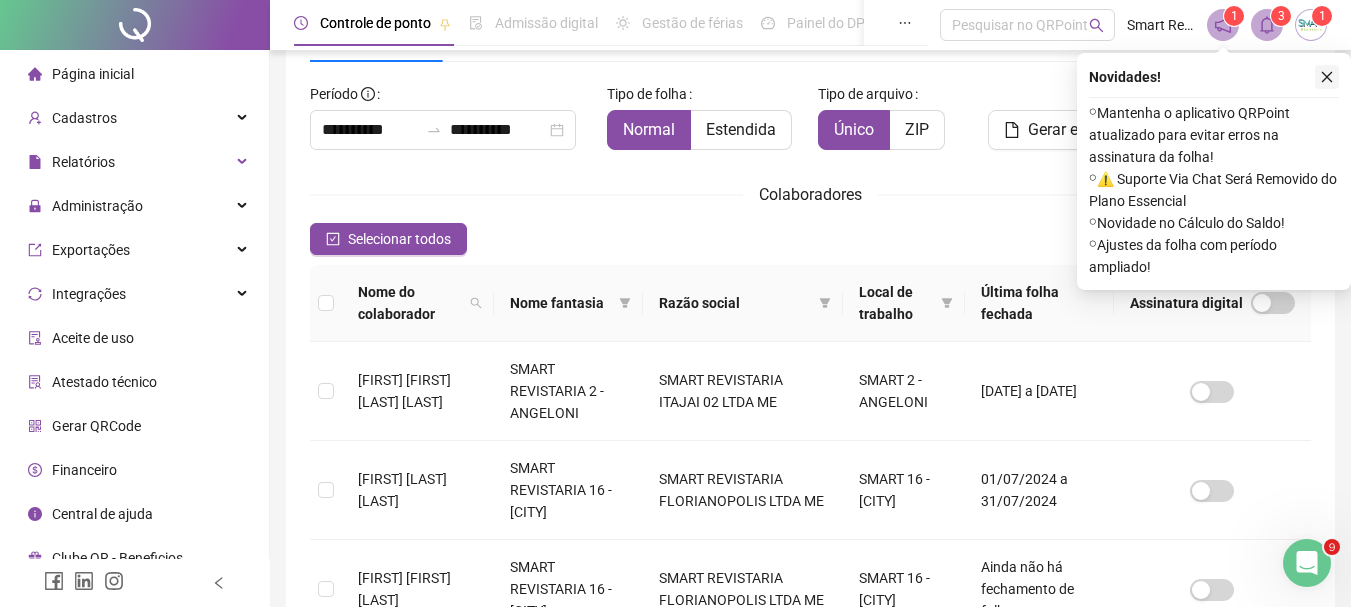 click 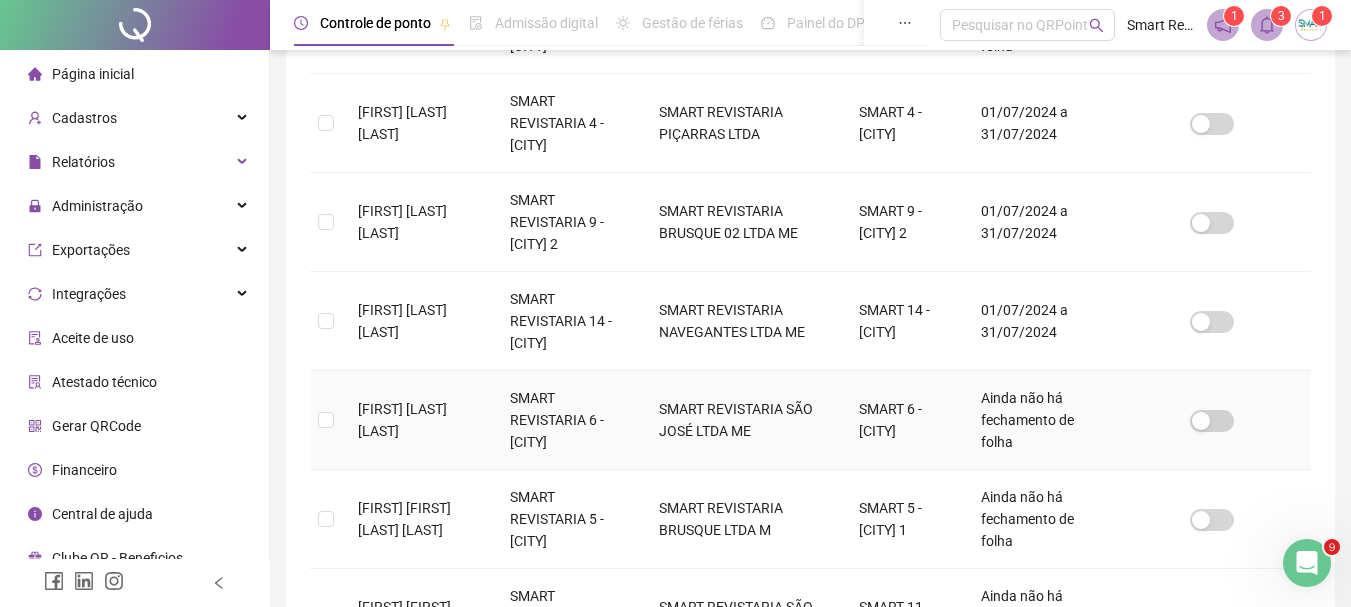 scroll, scrollTop: 706, scrollLeft: 0, axis: vertical 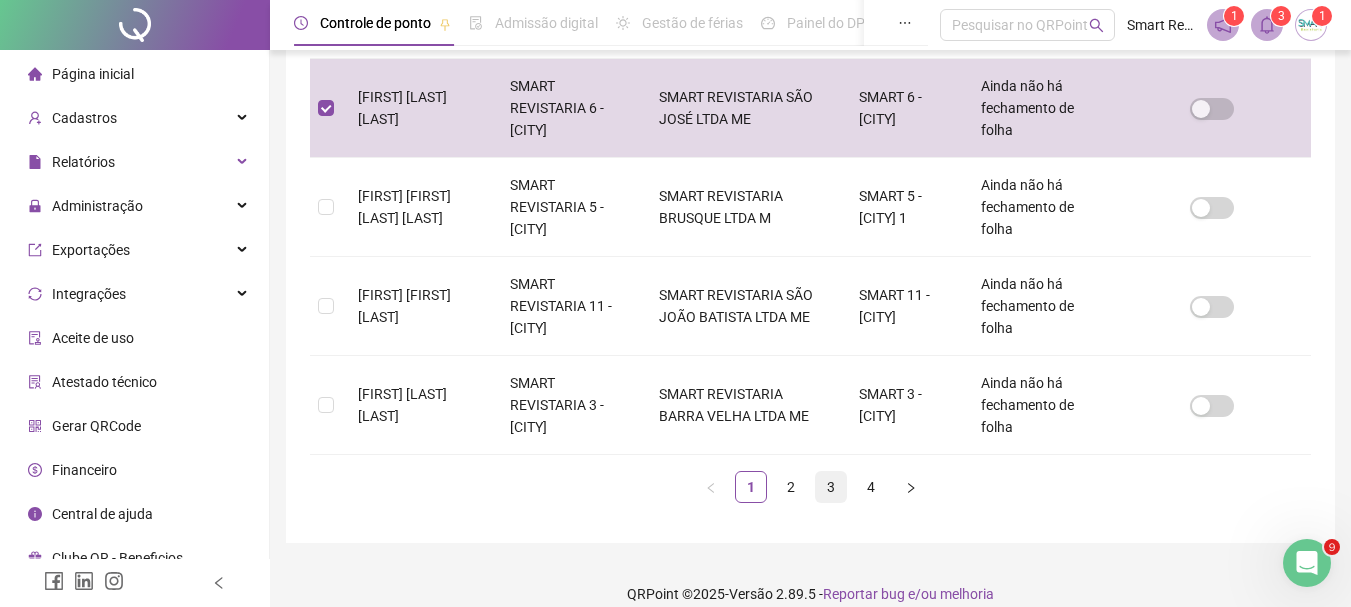 click on "3" at bounding box center [831, 487] 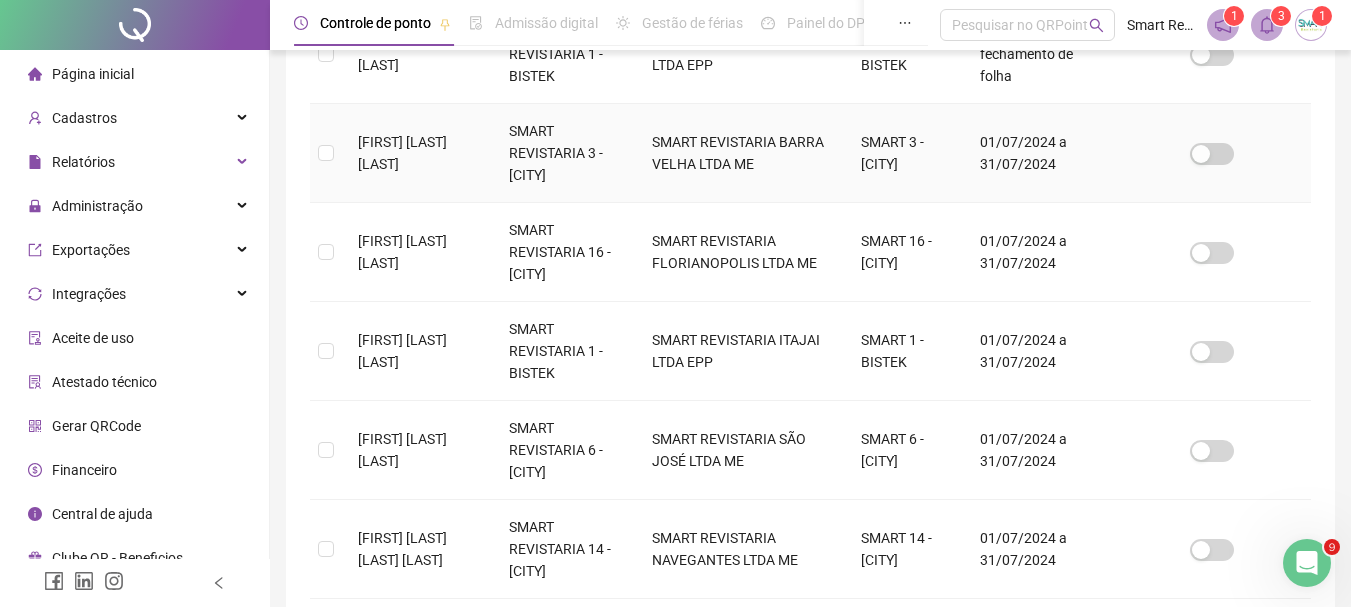 scroll, scrollTop: 506, scrollLeft: 0, axis: vertical 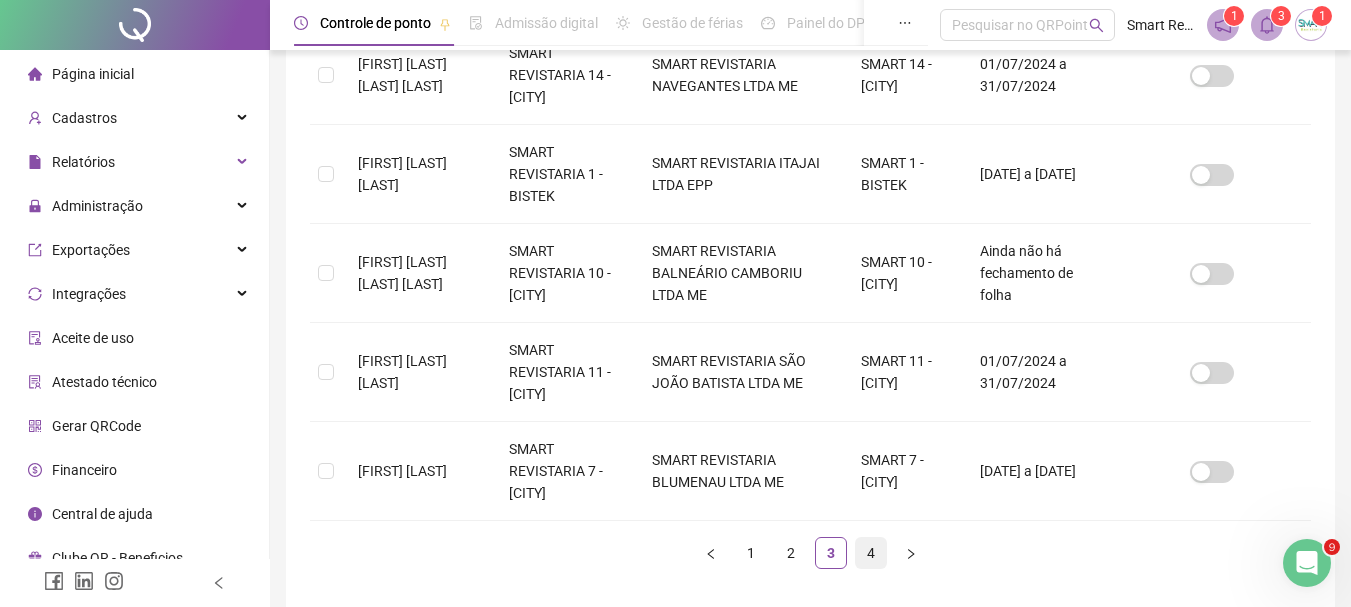 click on "4" at bounding box center (871, 553) 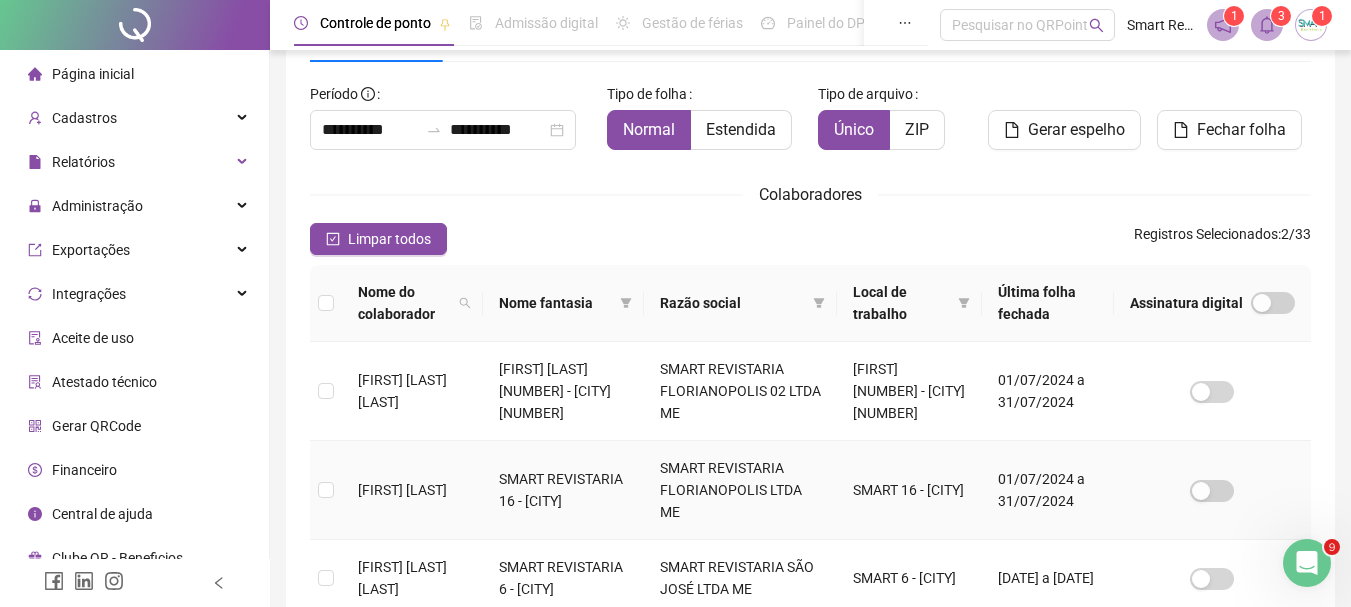 scroll, scrollTop: 290, scrollLeft: 0, axis: vertical 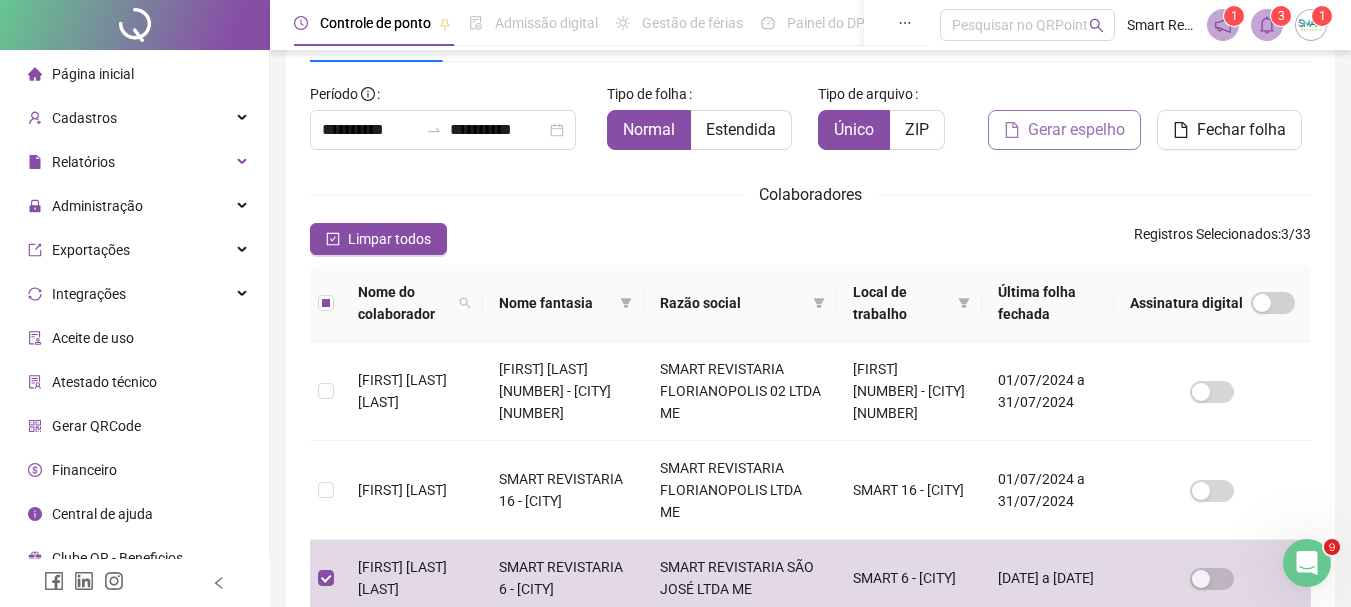 click on "Gerar espelho" at bounding box center (1064, 130) 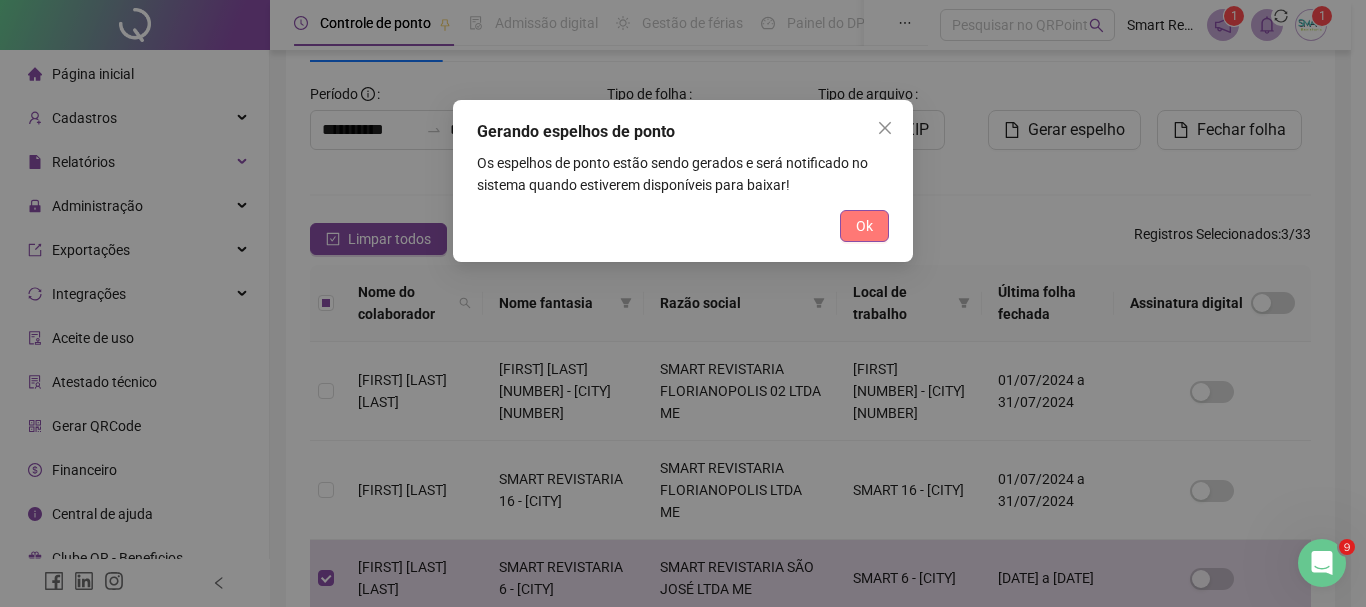 click on "Ok" at bounding box center [864, 226] 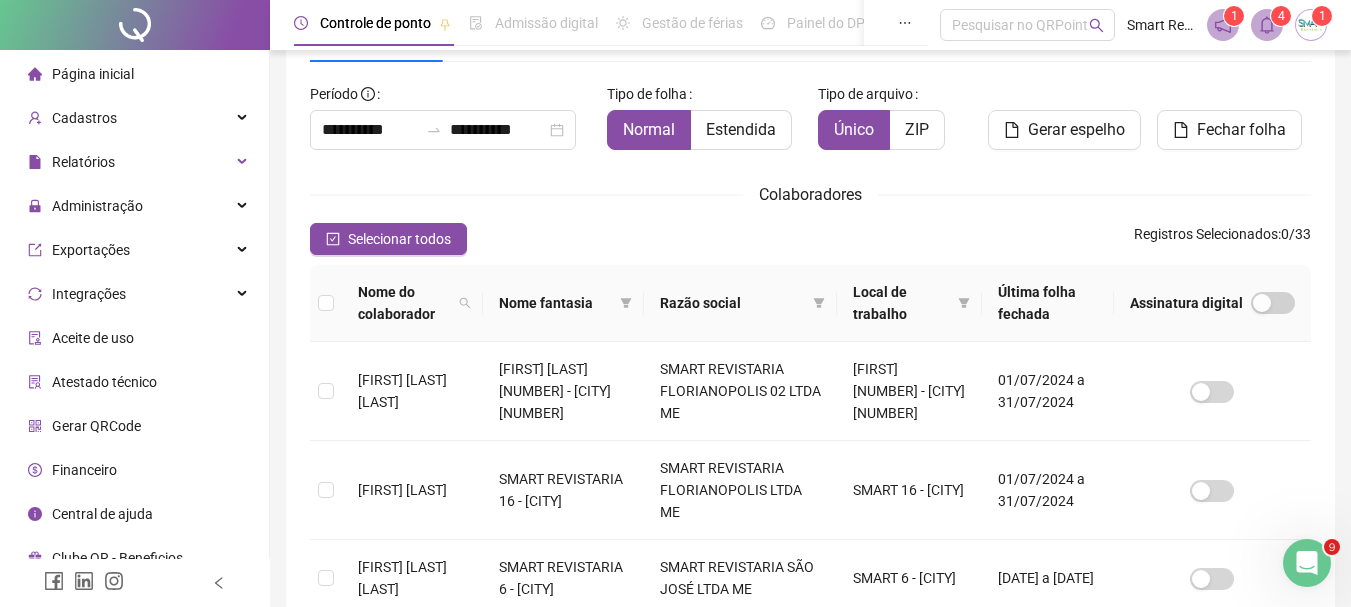click at bounding box center (1267, 25) 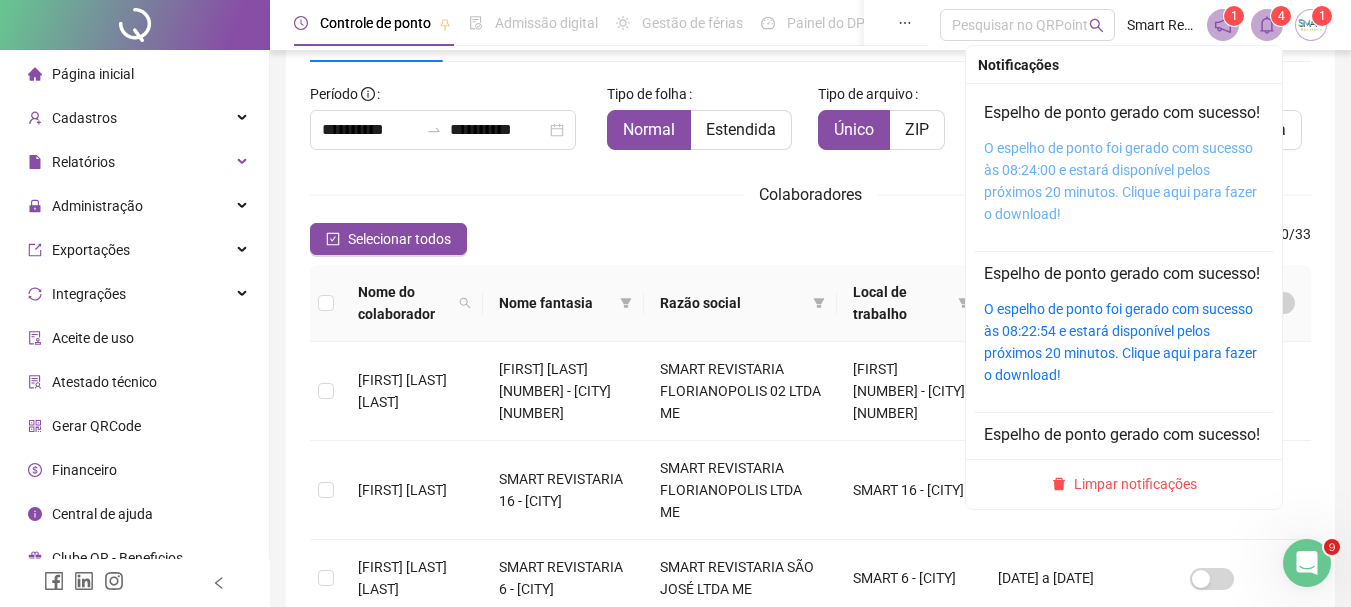 click on "O espelho de ponto foi gerado com sucesso às 08:24:00 e estará disponível pelos próximos 20 minutos.
Clique aqui para fazer o download!" at bounding box center (1120, 181) 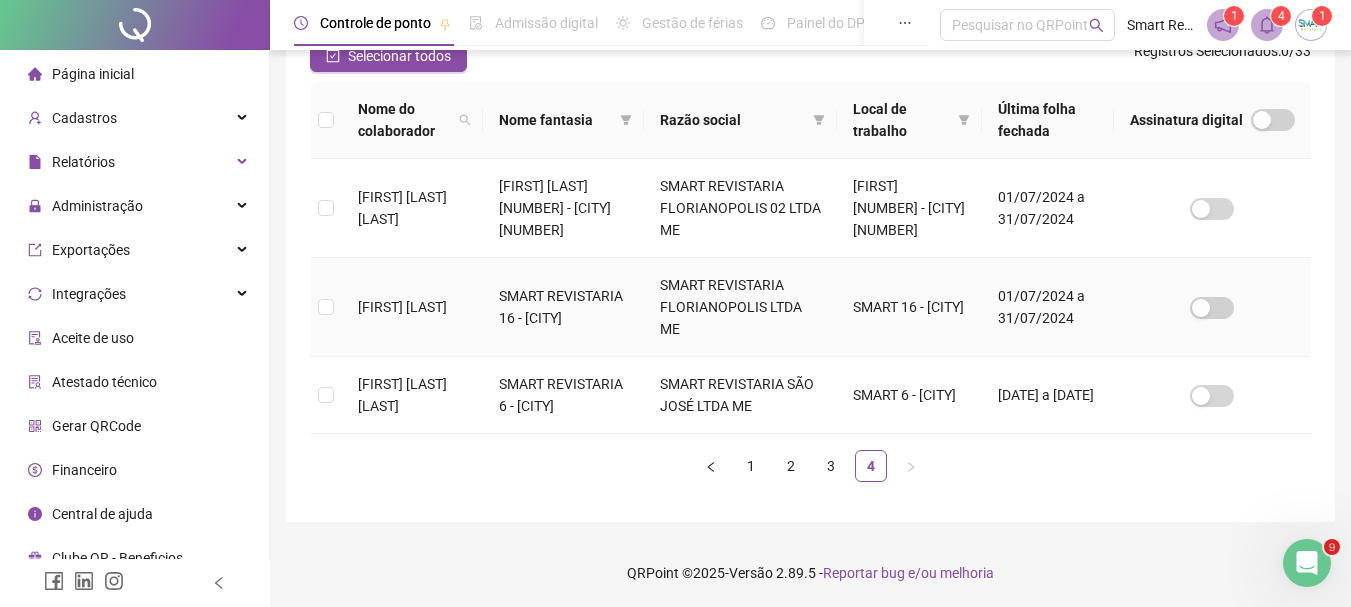 scroll, scrollTop: 290, scrollLeft: 0, axis: vertical 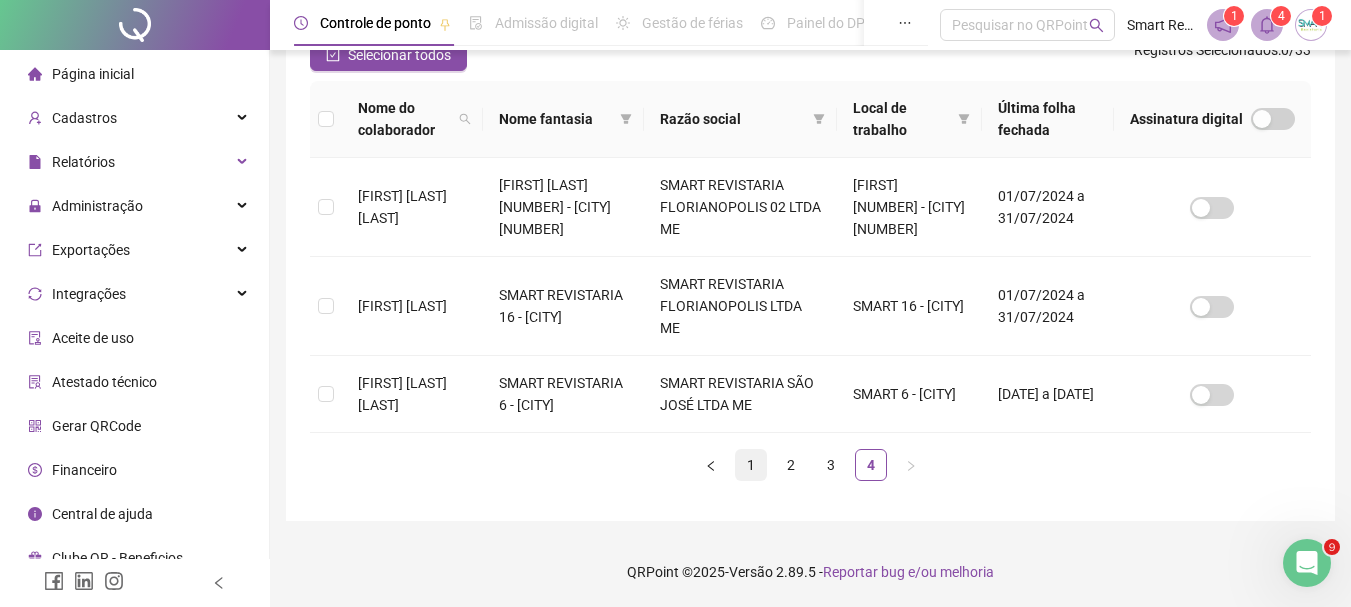 click on "1" at bounding box center (751, 465) 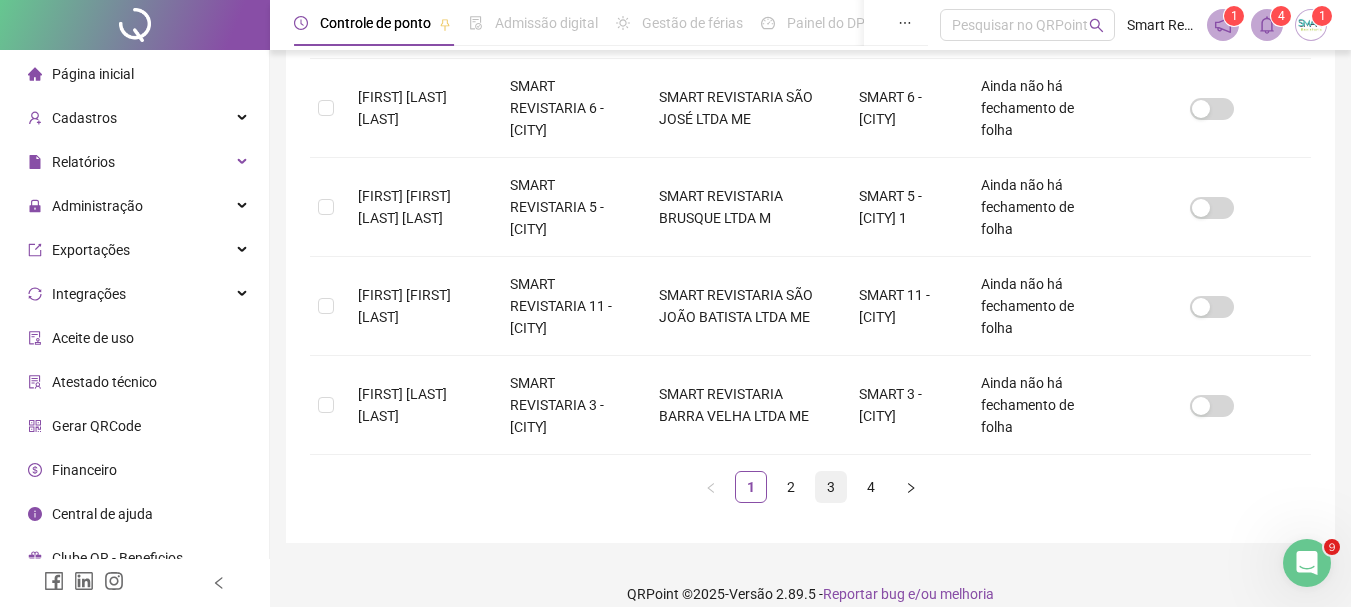 click on "3" at bounding box center [831, 487] 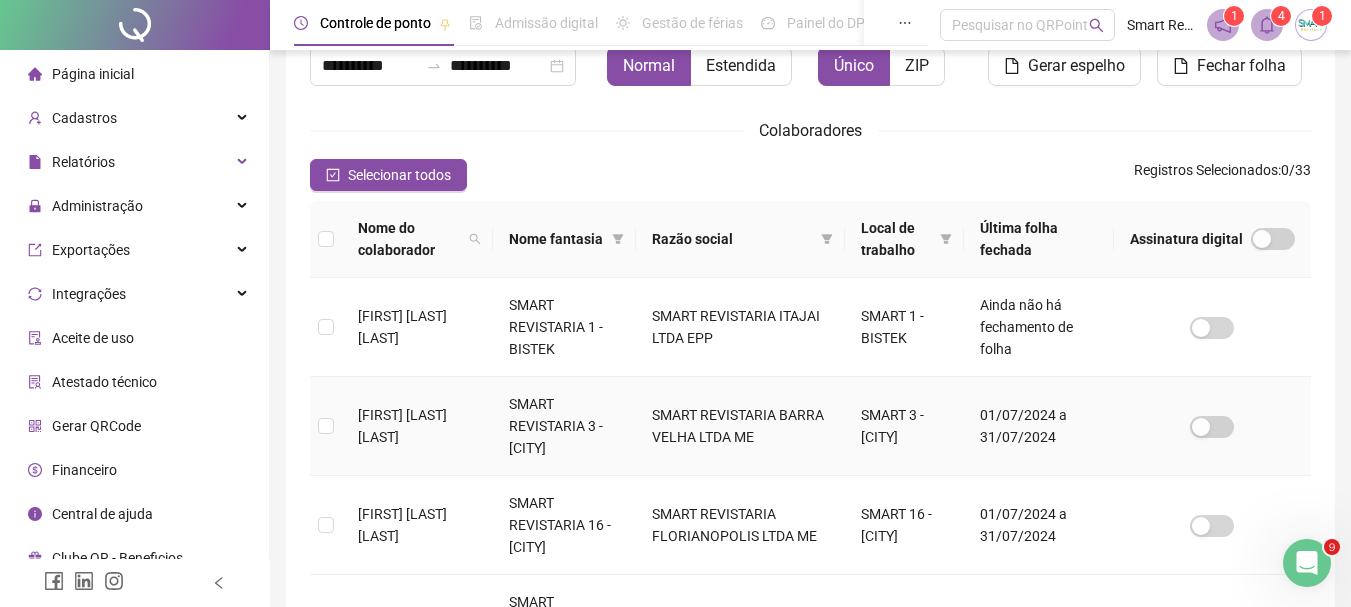 scroll, scrollTop: 206, scrollLeft: 0, axis: vertical 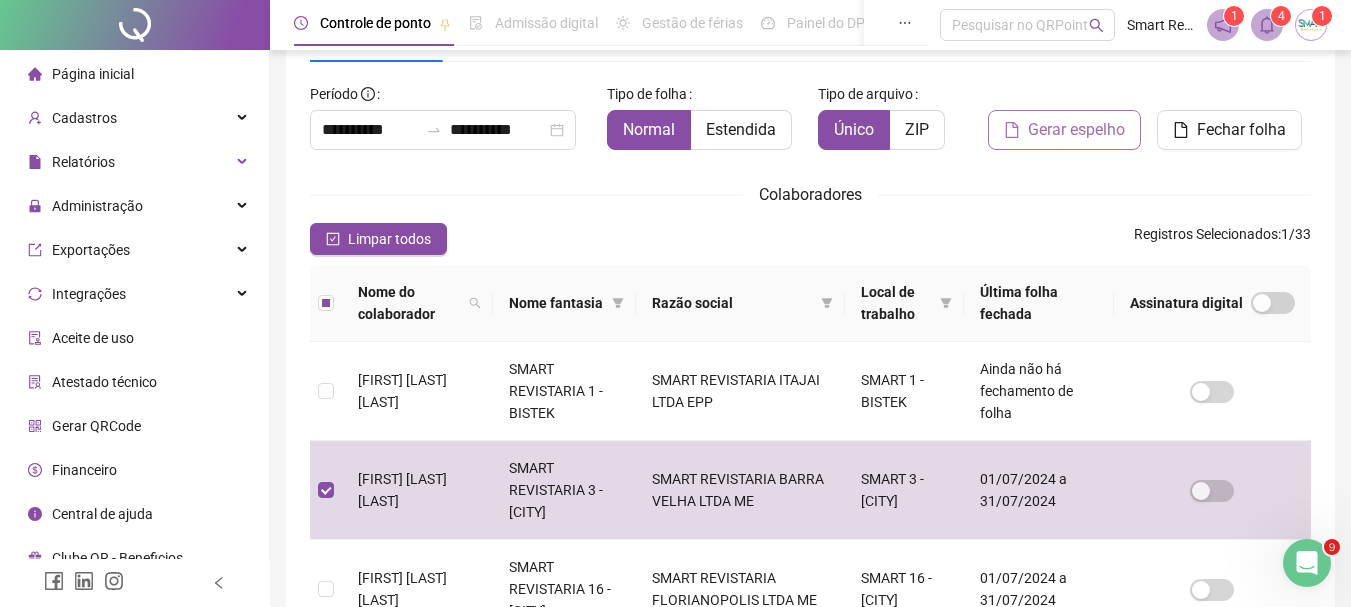 click on "Gerar espelho" at bounding box center (1076, 130) 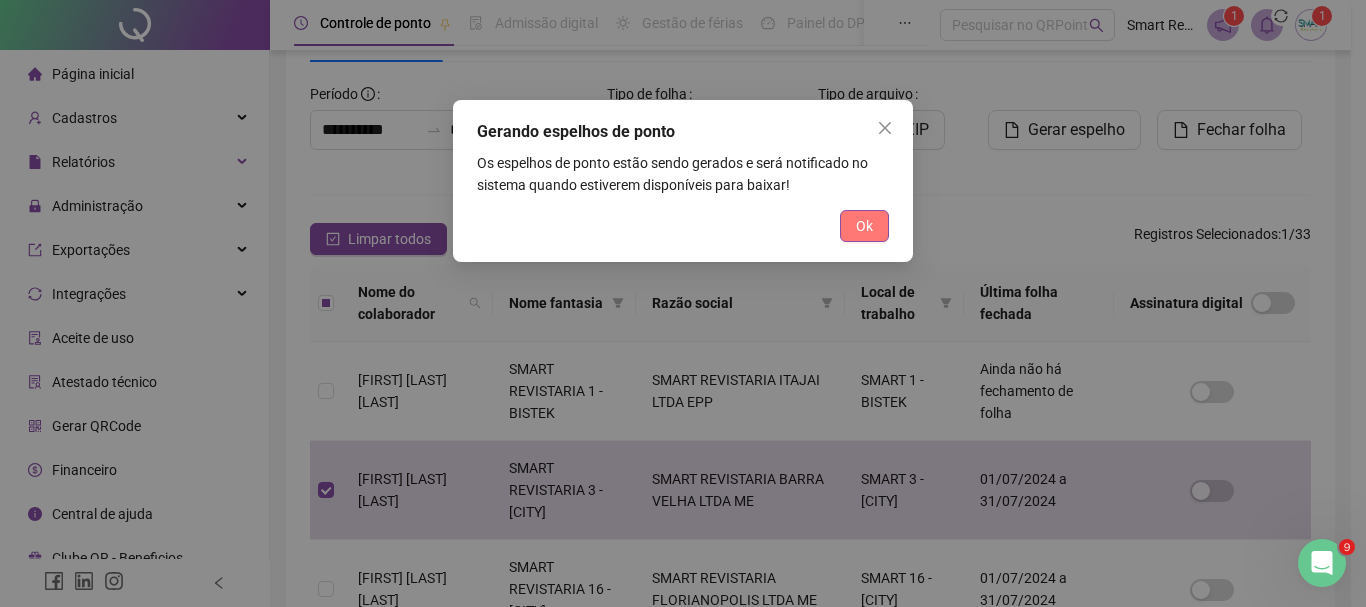 click on "Ok" at bounding box center (864, 226) 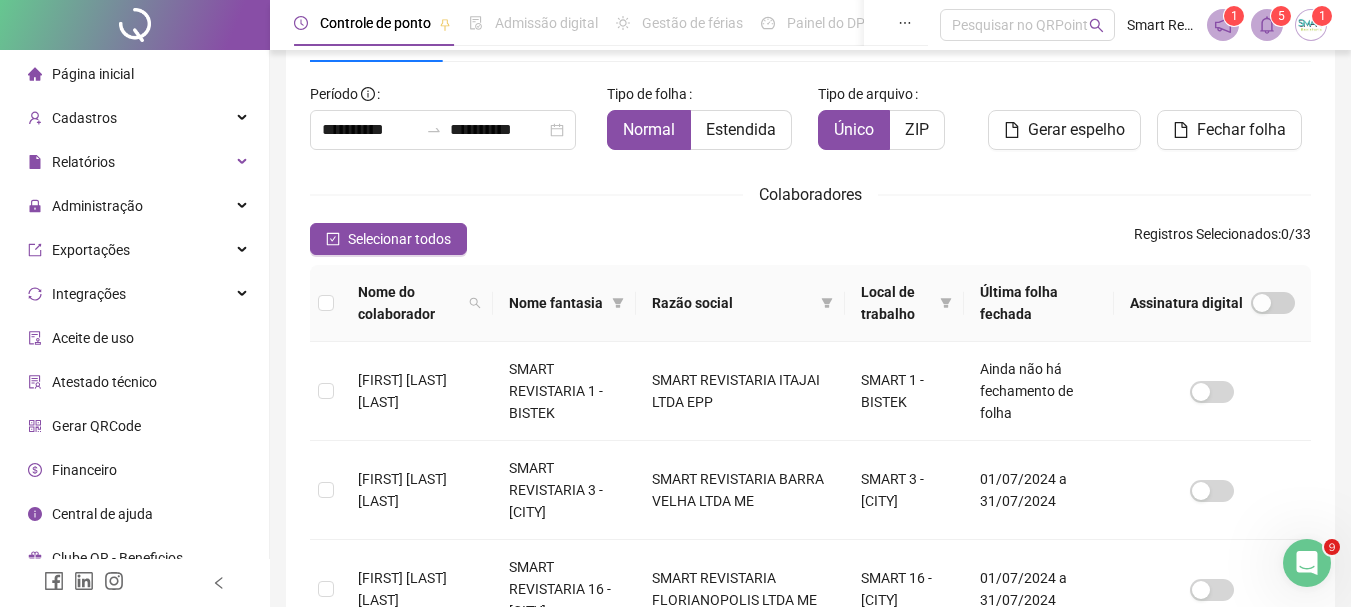 click at bounding box center (1267, 25) 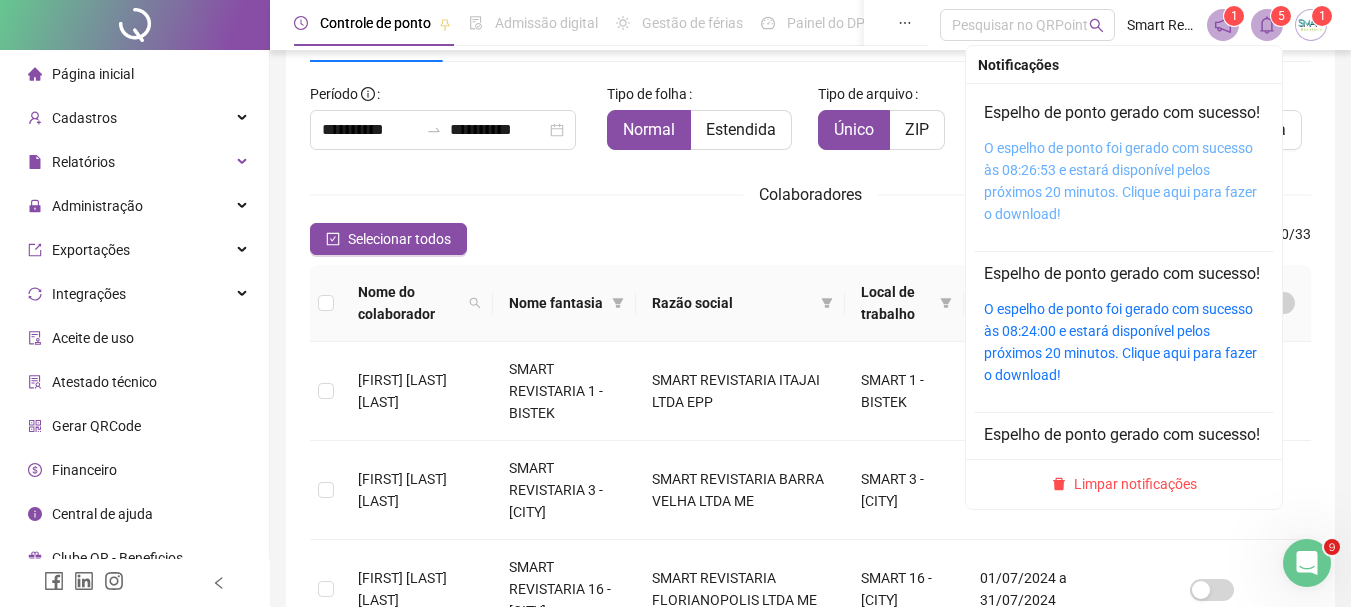 click on "O espelho de ponto foi gerado com sucesso às 08:26:53 e estará disponível pelos próximos 20 minutos.
Clique aqui para fazer o download!" at bounding box center (1120, 181) 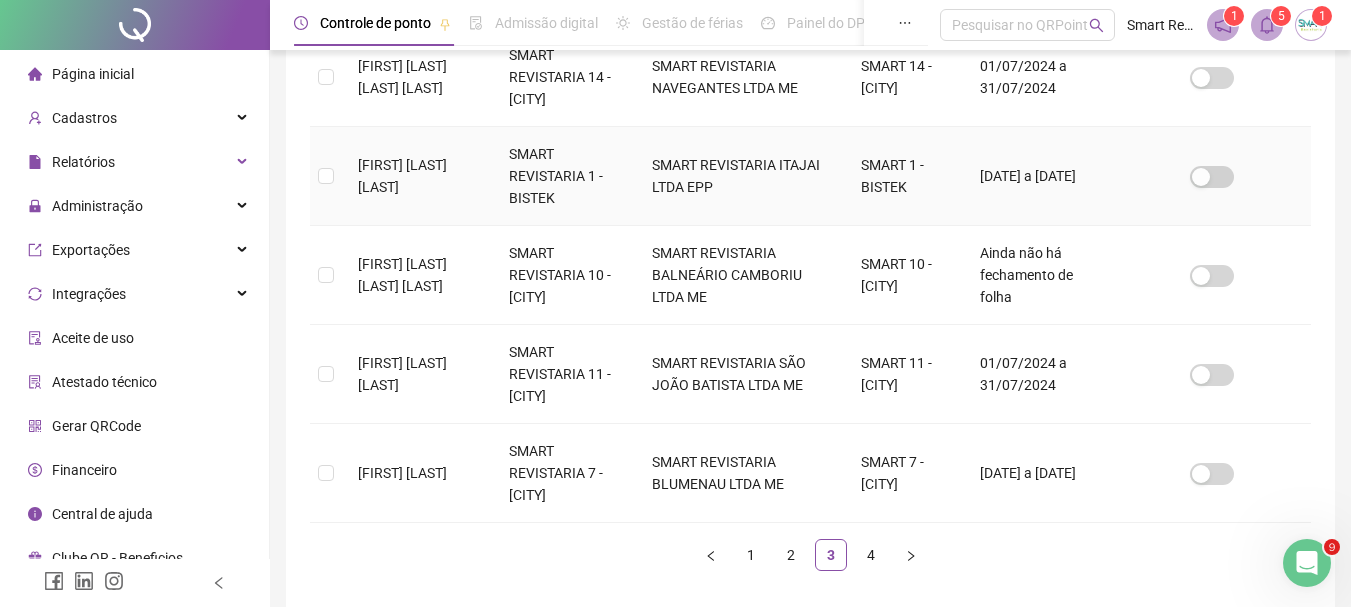 scroll, scrollTop: 917, scrollLeft: 0, axis: vertical 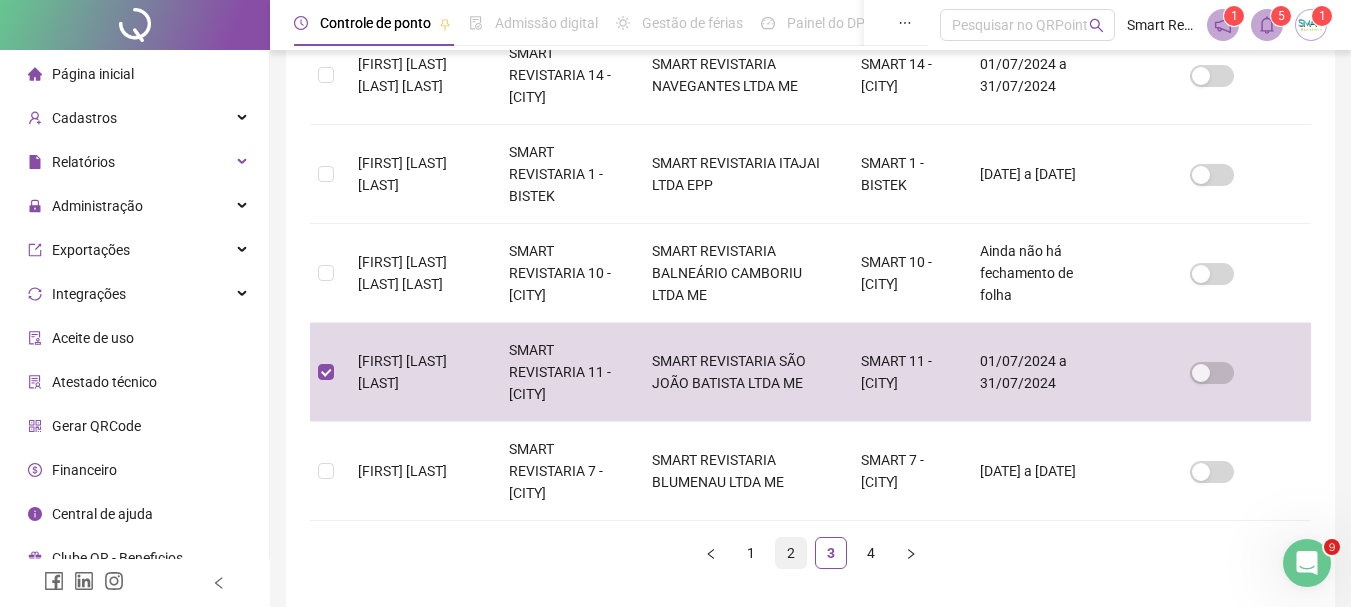 click on "2" at bounding box center (791, 553) 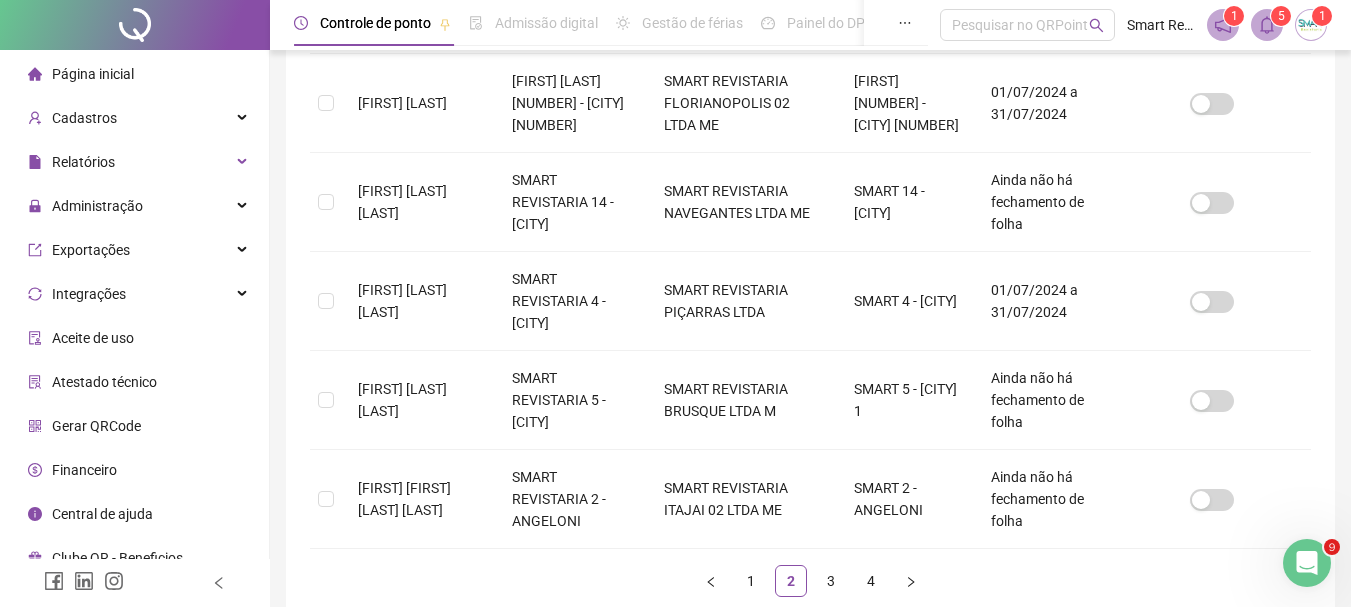 scroll, scrollTop: 961, scrollLeft: 0, axis: vertical 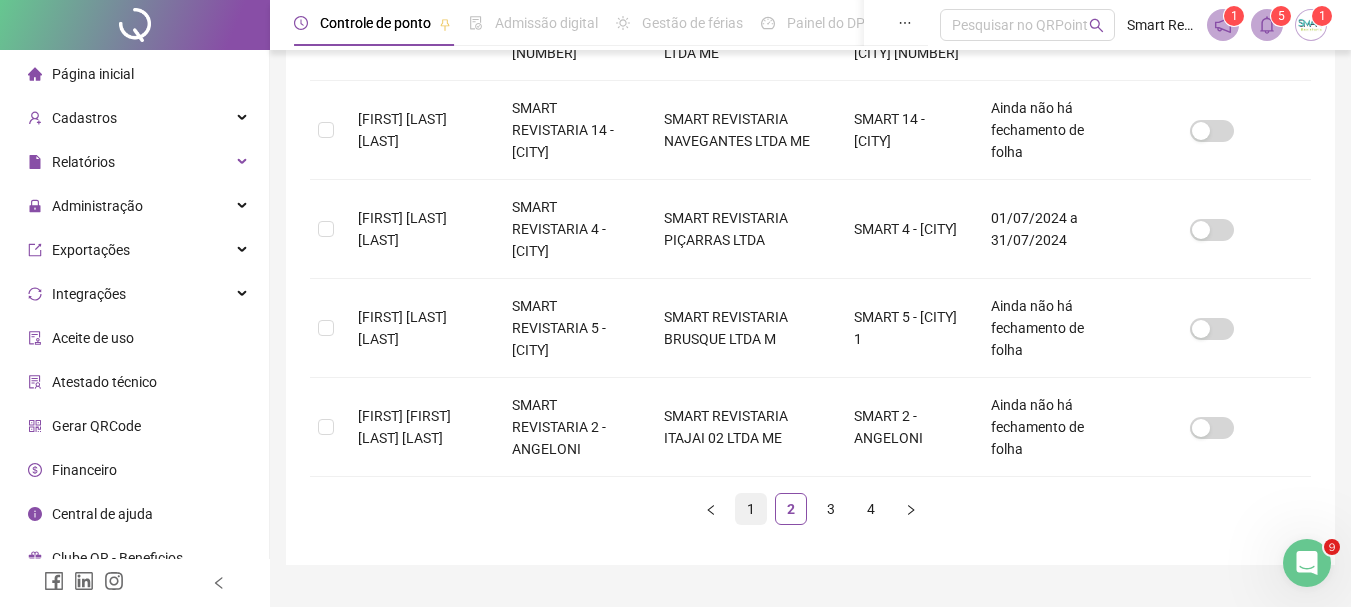click on "1" at bounding box center (751, 509) 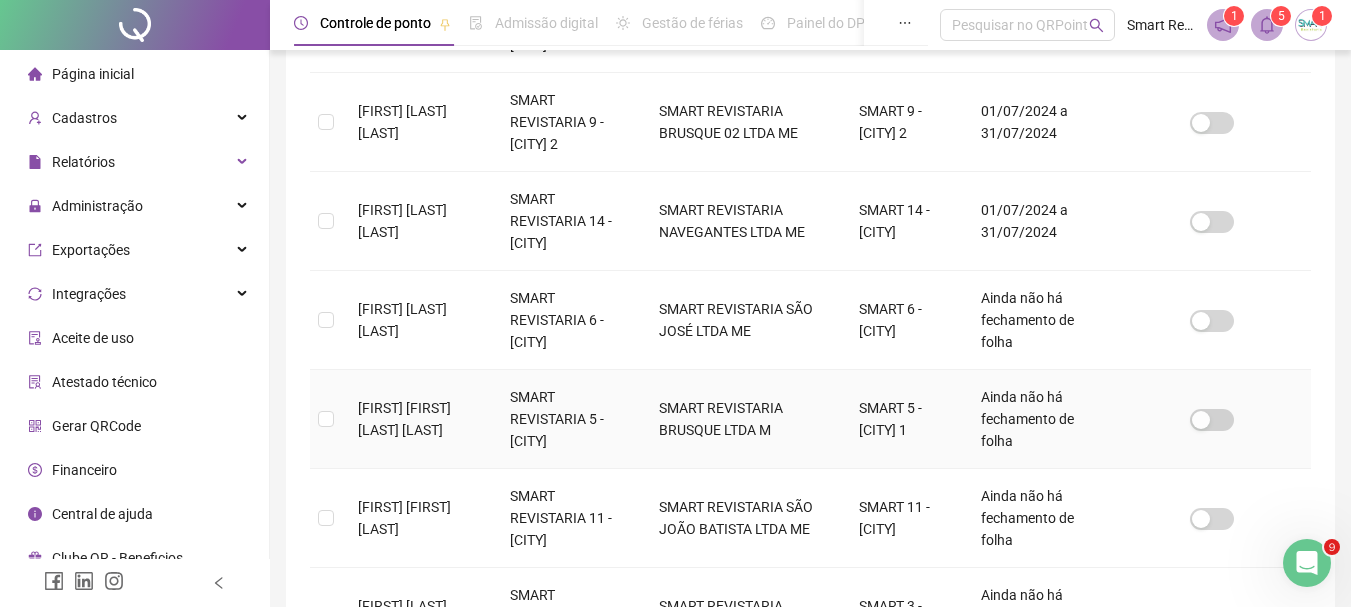 scroll, scrollTop: 806, scrollLeft: 0, axis: vertical 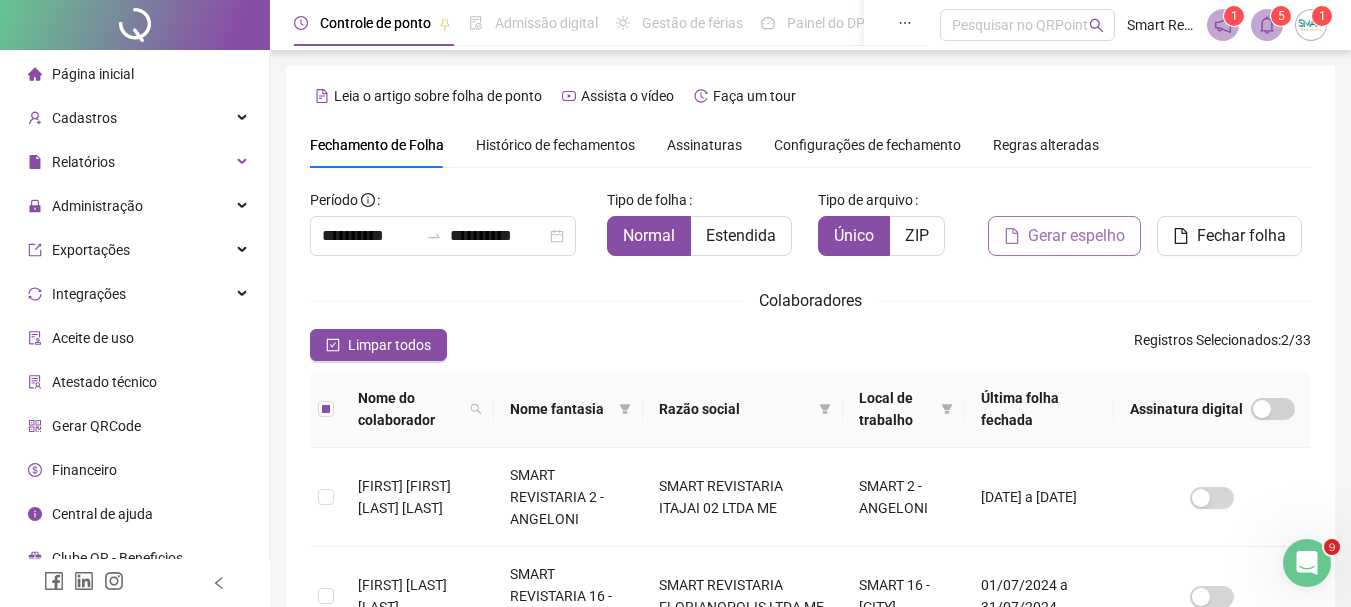 click on "Gerar espelho" at bounding box center [1076, 236] 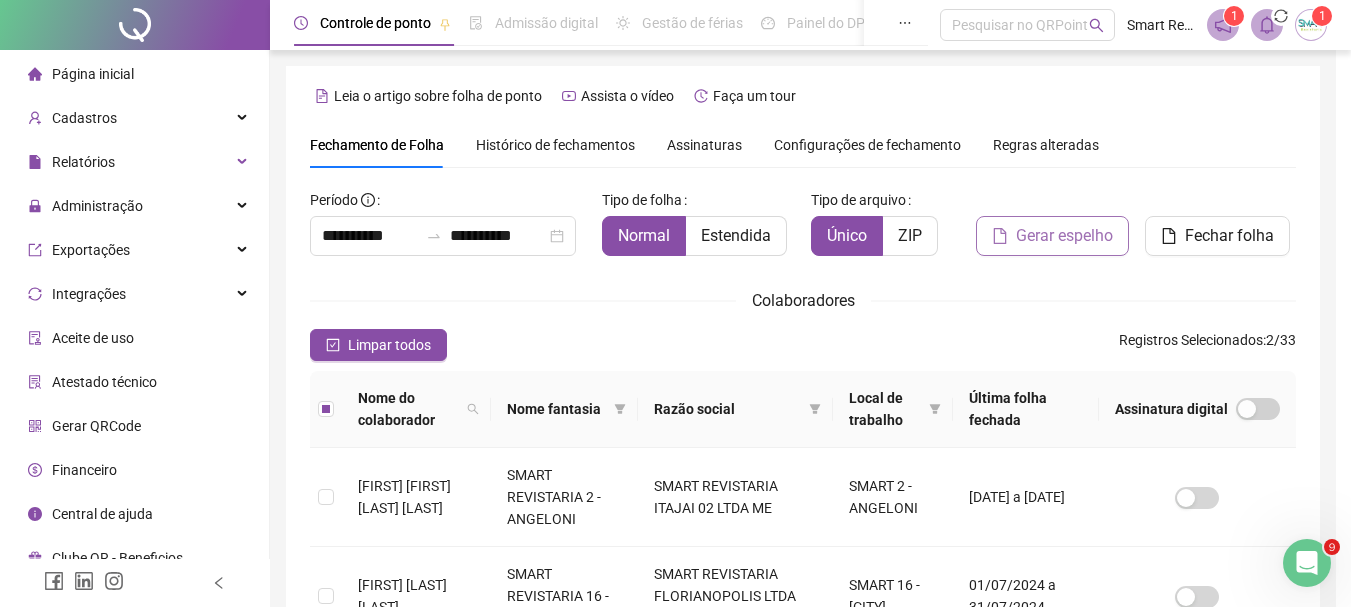 scroll, scrollTop: 106, scrollLeft: 0, axis: vertical 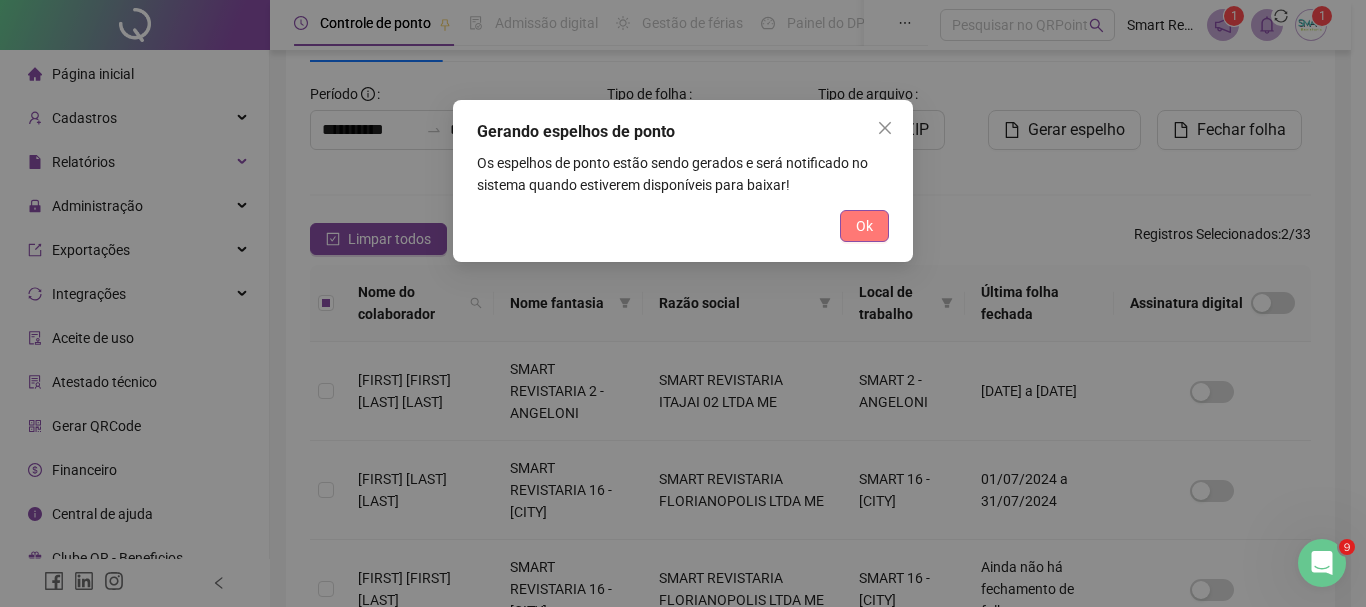 click on "Ok" at bounding box center (864, 226) 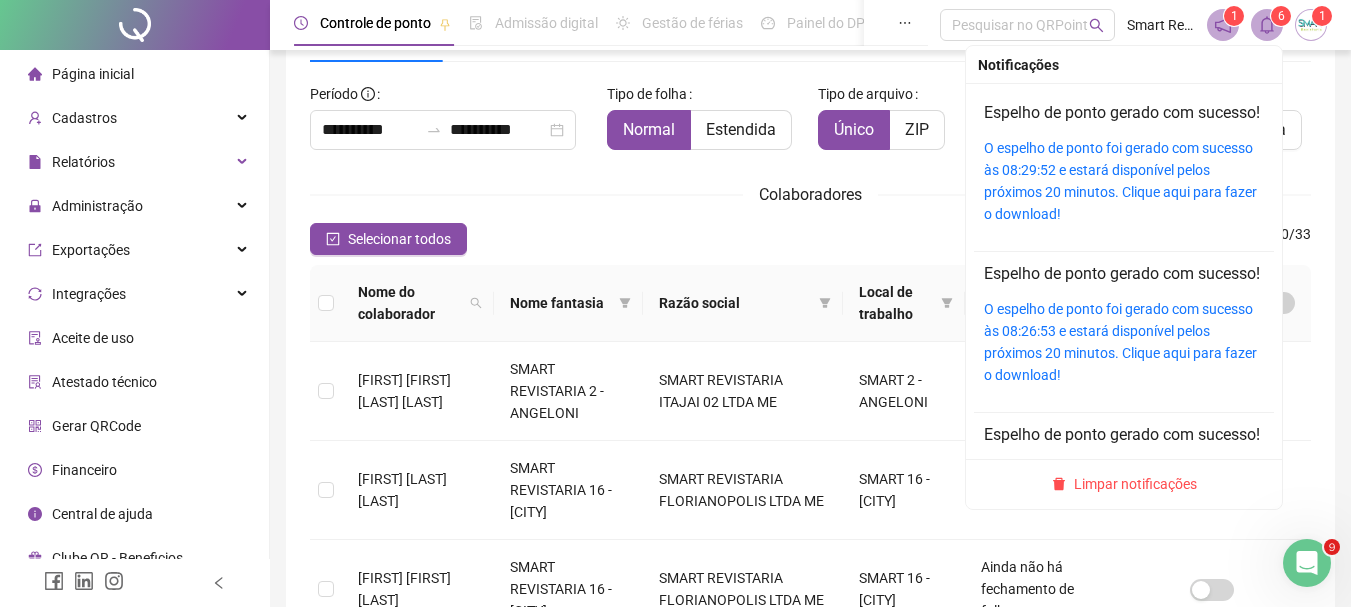 click 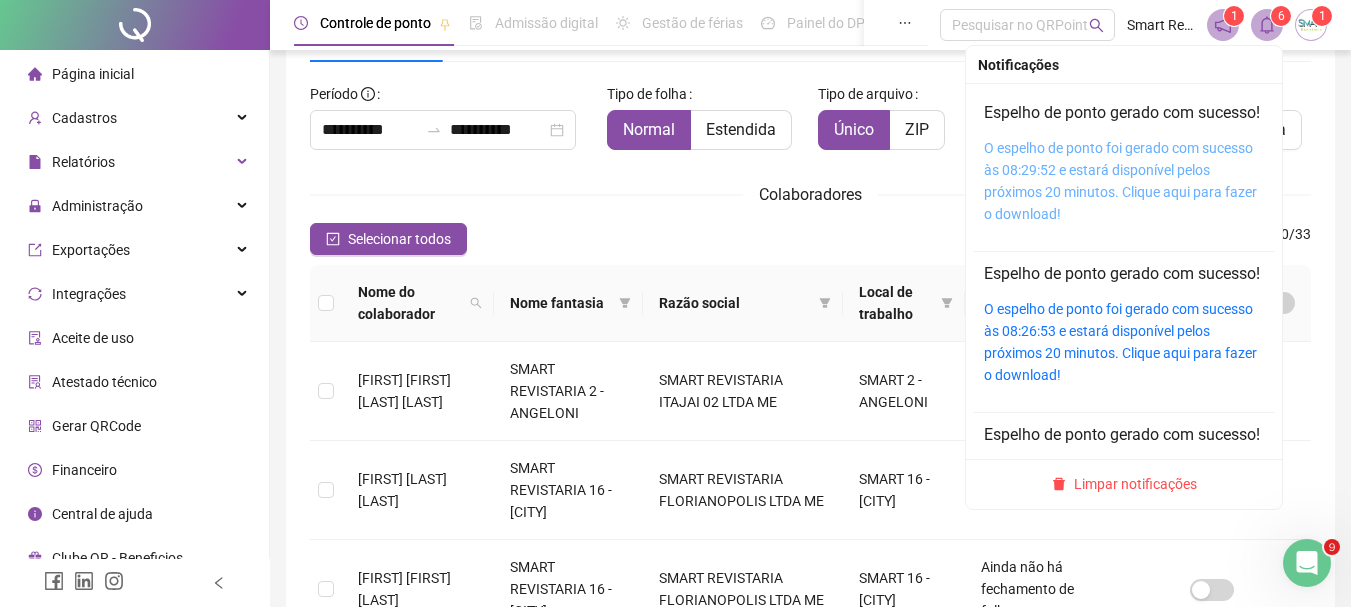 click on "O espelho de ponto foi gerado com sucesso às 08:29:52 e estará disponível pelos próximos 20 minutos.
Clique aqui para fazer o download!" at bounding box center [1120, 181] 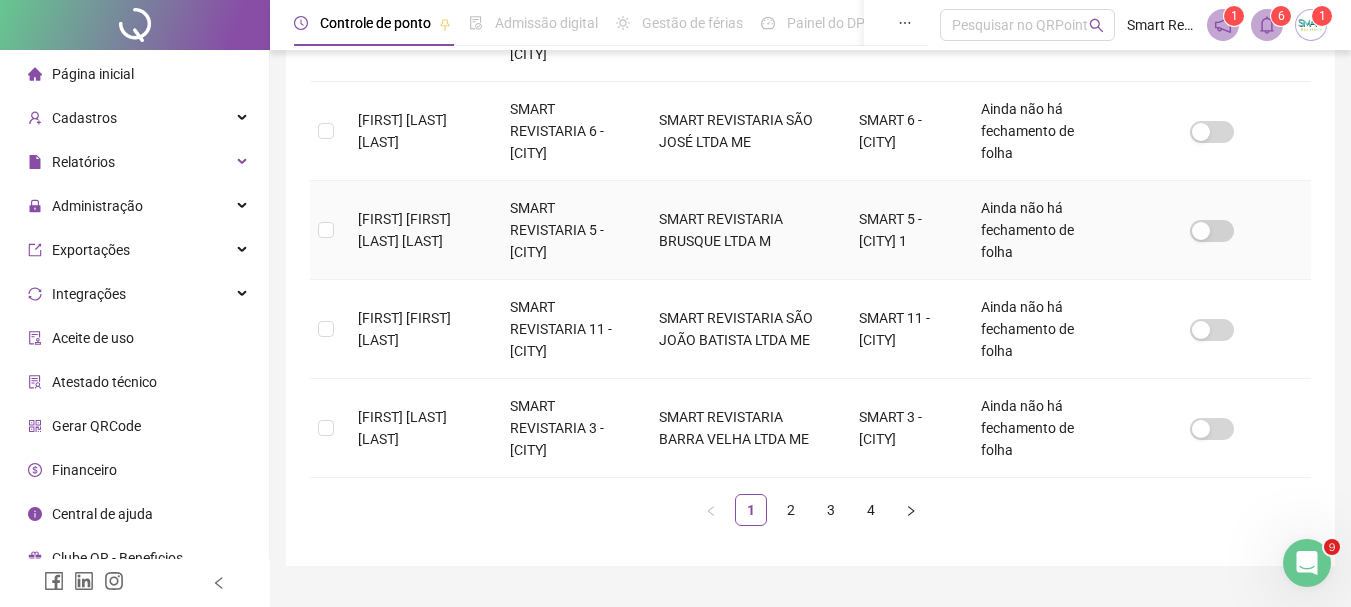 scroll, scrollTop: 983, scrollLeft: 0, axis: vertical 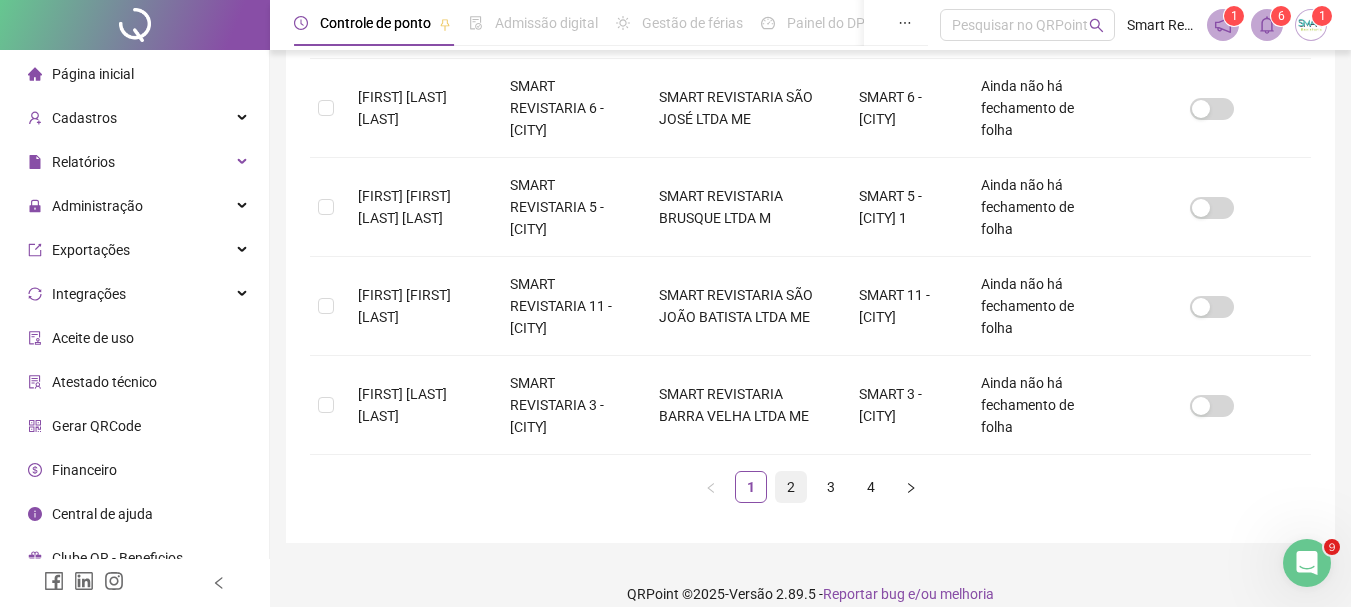 click on "2" at bounding box center (791, 487) 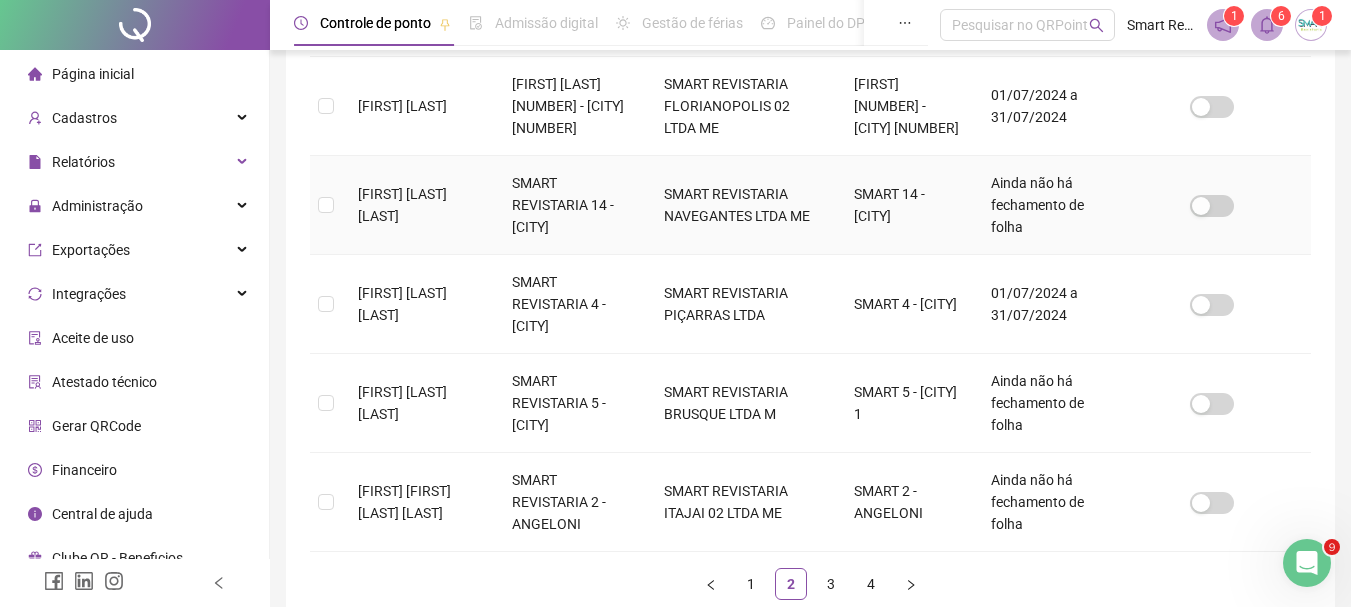 scroll, scrollTop: 906, scrollLeft: 0, axis: vertical 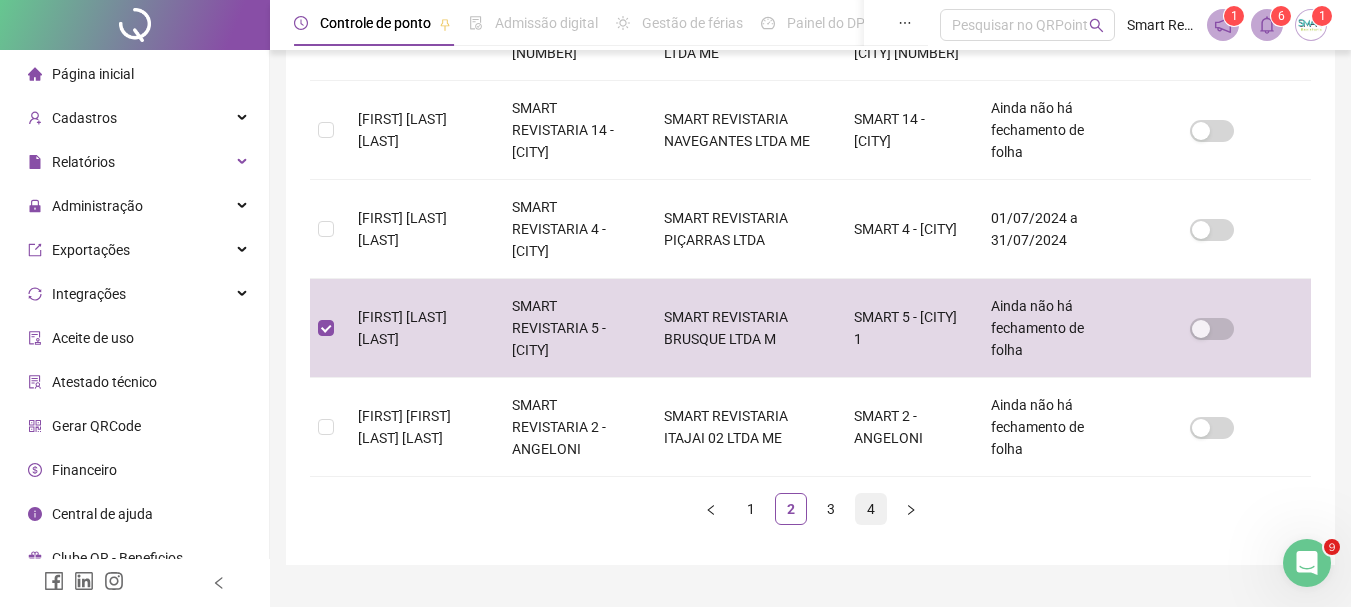 click on "4" at bounding box center [871, 509] 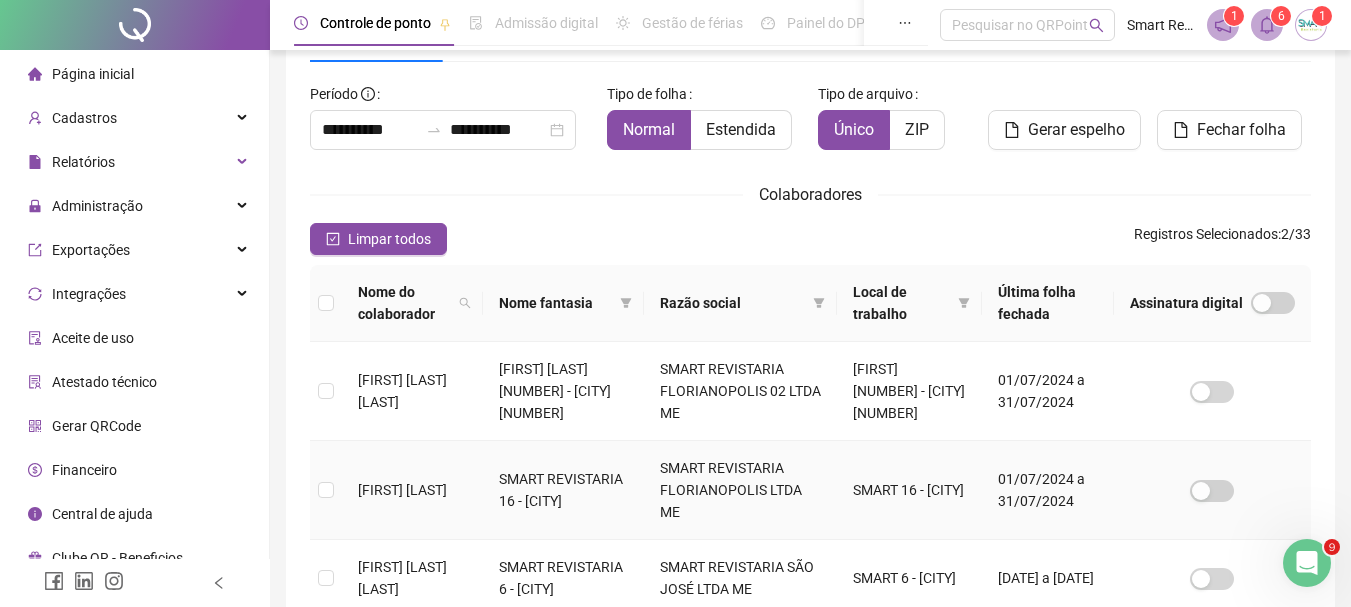 scroll, scrollTop: 290, scrollLeft: 0, axis: vertical 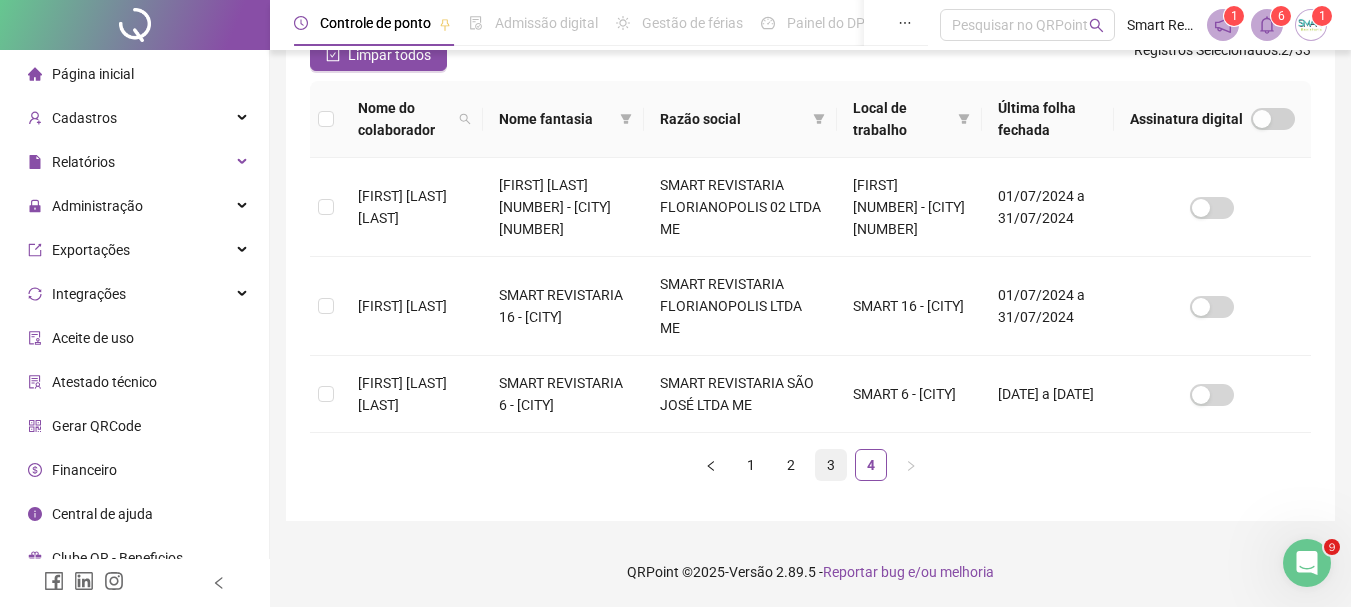click on "3" at bounding box center (831, 465) 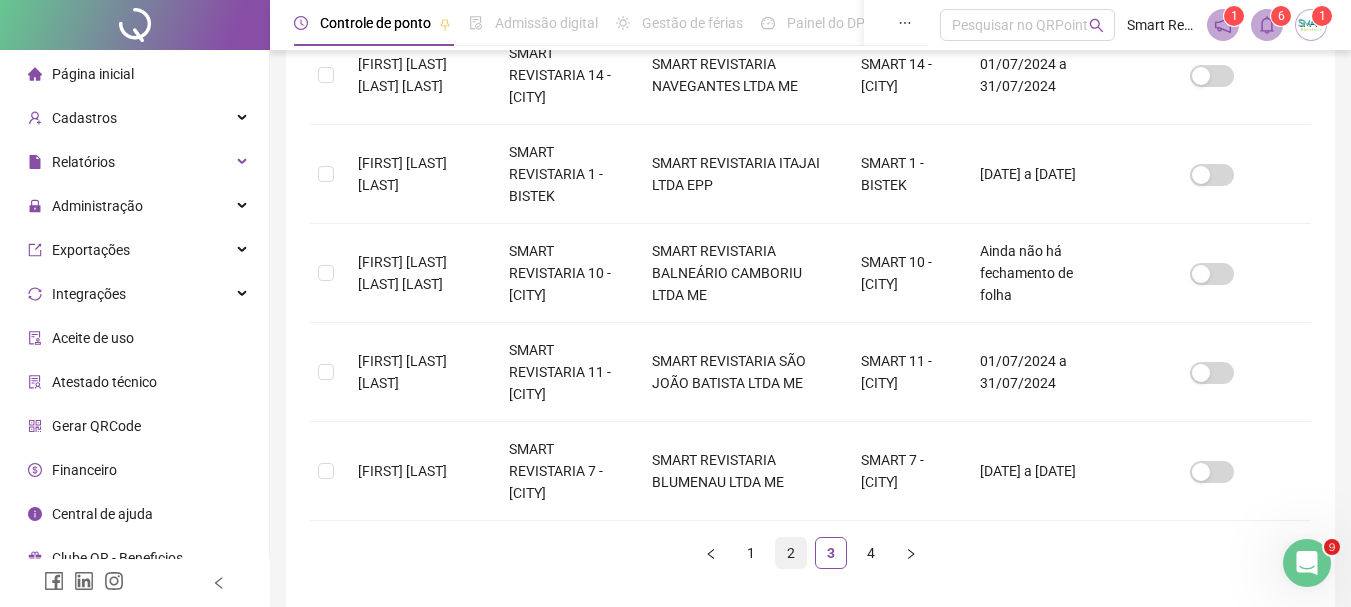 click on "2" at bounding box center (791, 553) 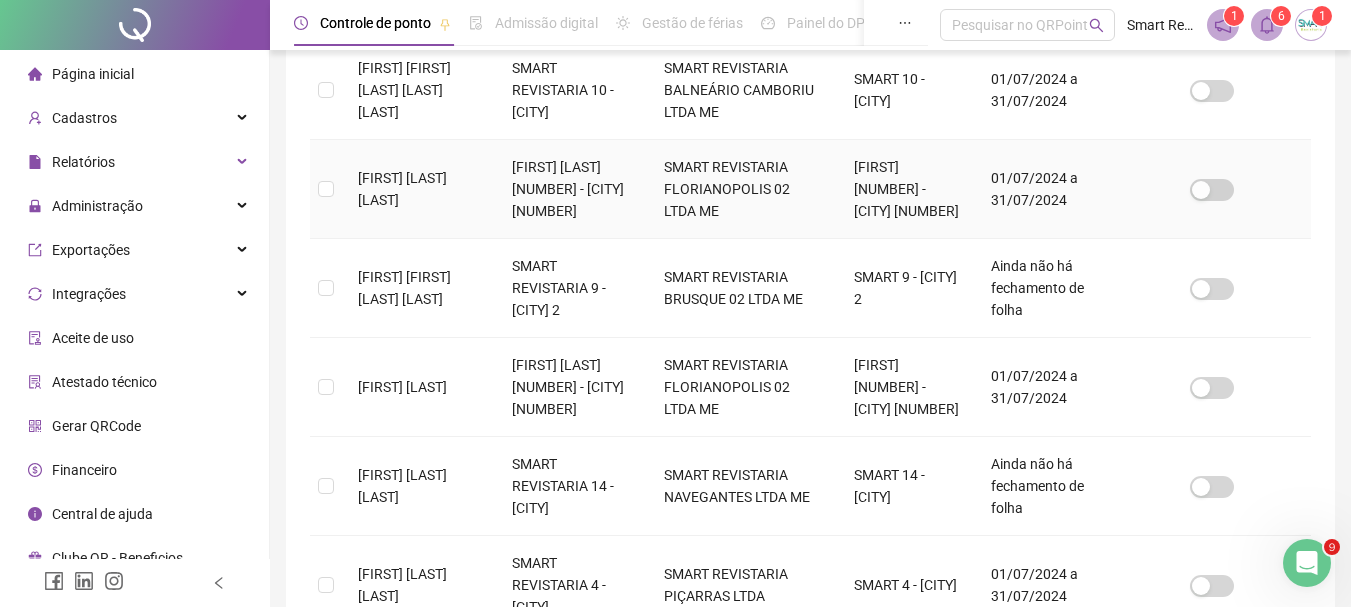 scroll, scrollTop: 606, scrollLeft: 0, axis: vertical 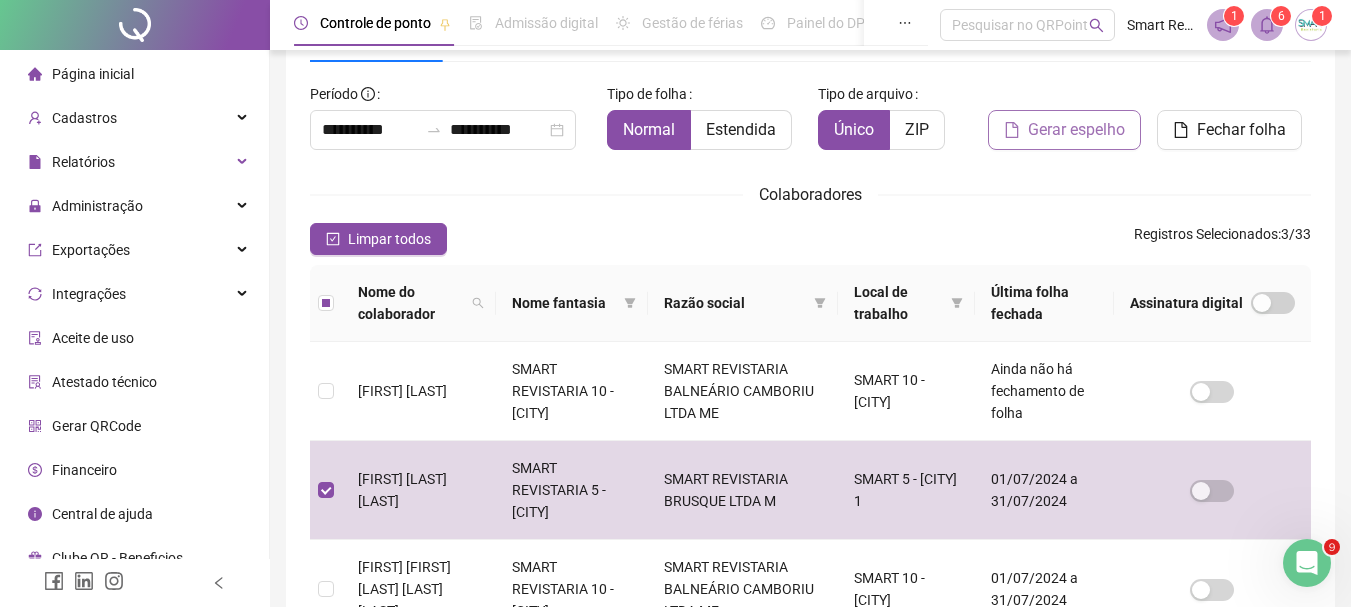 click on "Gerar espelho" at bounding box center [1076, 130] 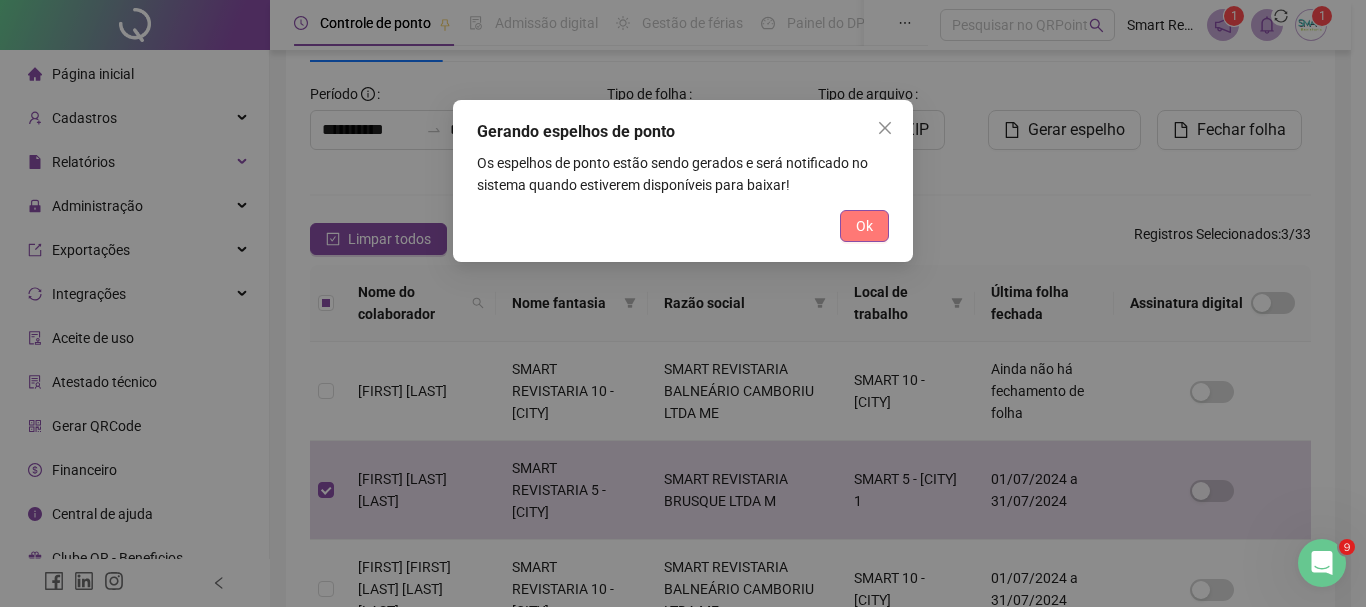 click on "Ok" at bounding box center (864, 226) 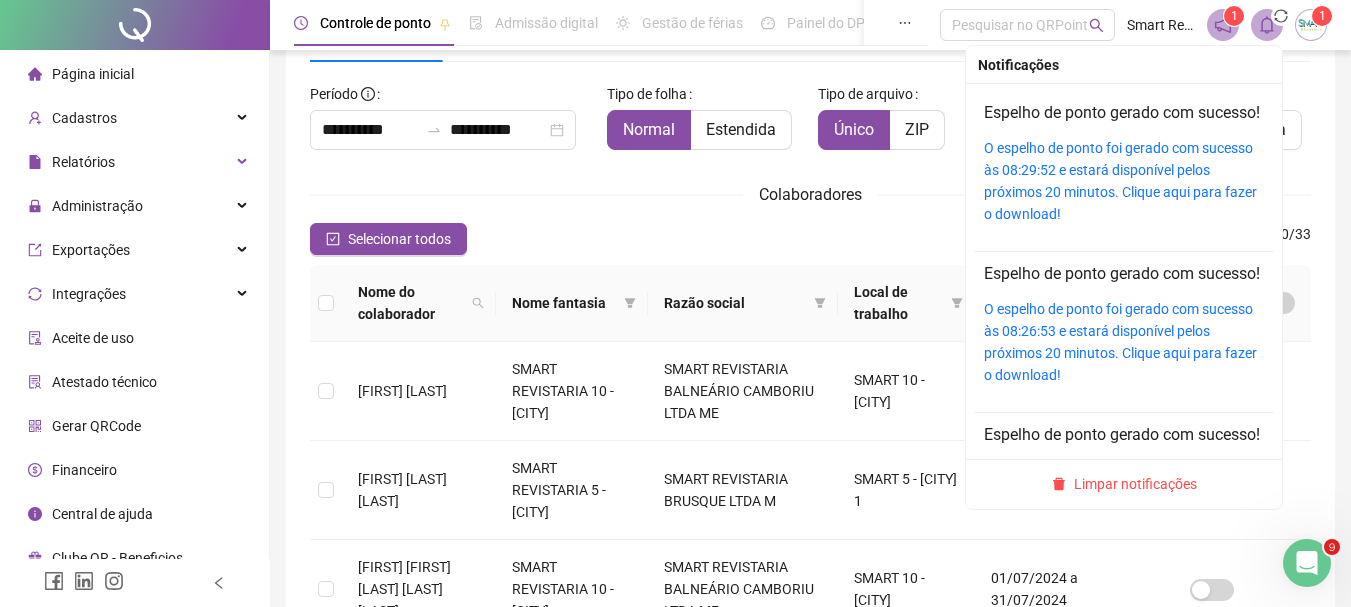 click on "O espelho de ponto foi gerado com sucesso às 08:29:52 e estará disponível pelos próximos 20 minutos.
Clique aqui para fazer o download!" at bounding box center (1124, 181) 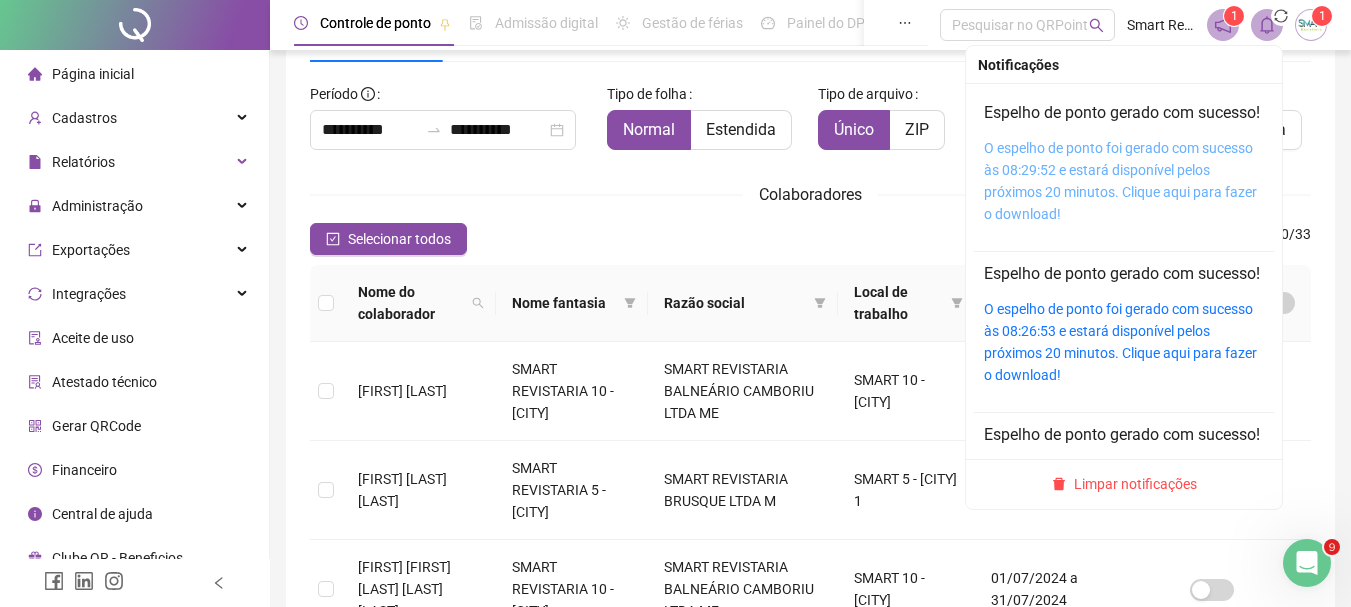 click on "O espelho de ponto foi gerado com sucesso às 08:29:52 e estará disponível pelos próximos 20 minutos.
Clique aqui para fazer o download!" at bounding box center [1120, 181] 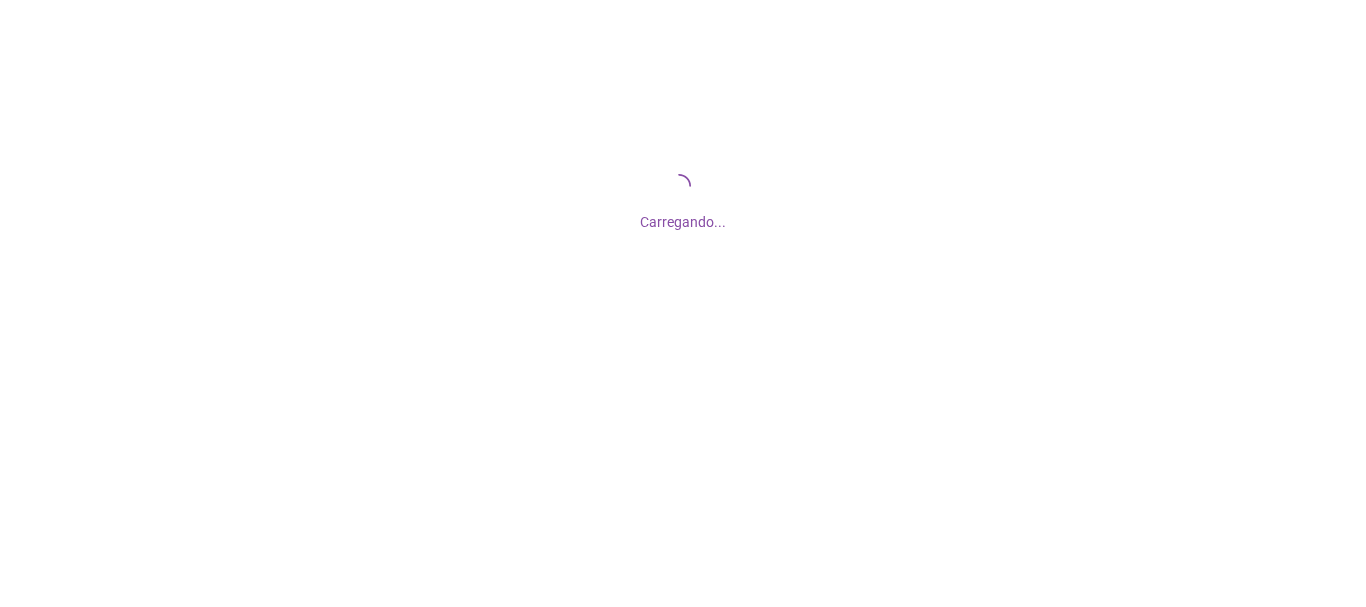 scroll, scrollTop: 0, scrollLeft: 0, axis: both 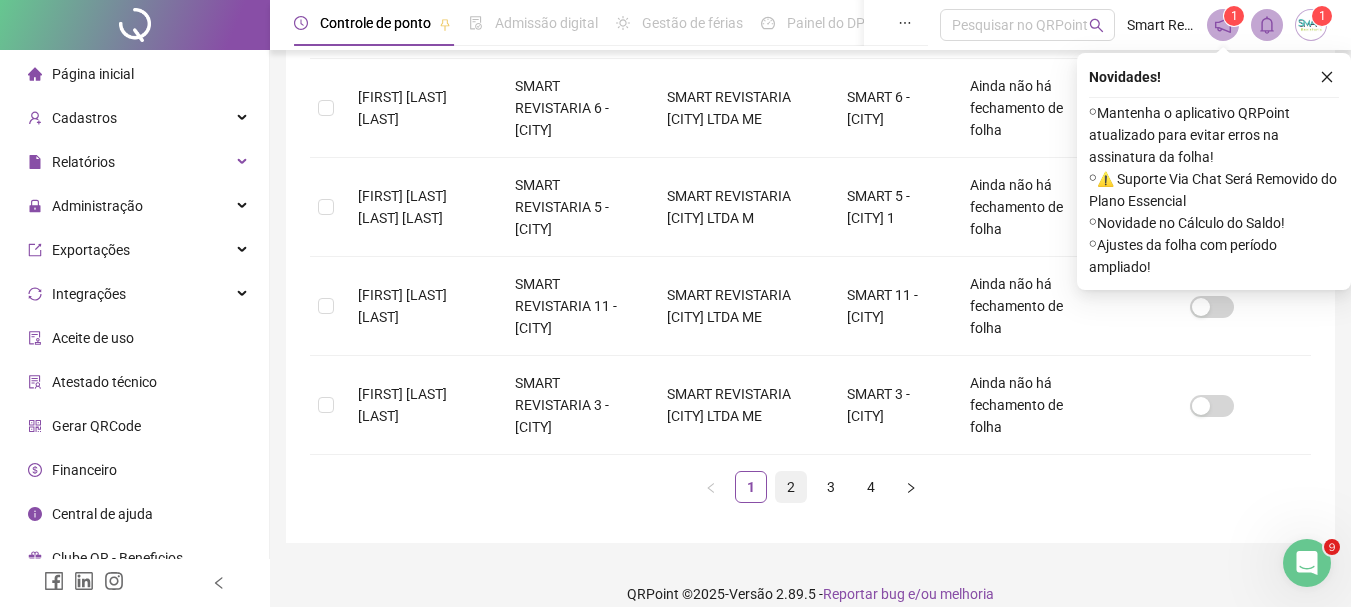 click on "2" at bounding box center (791, 487) 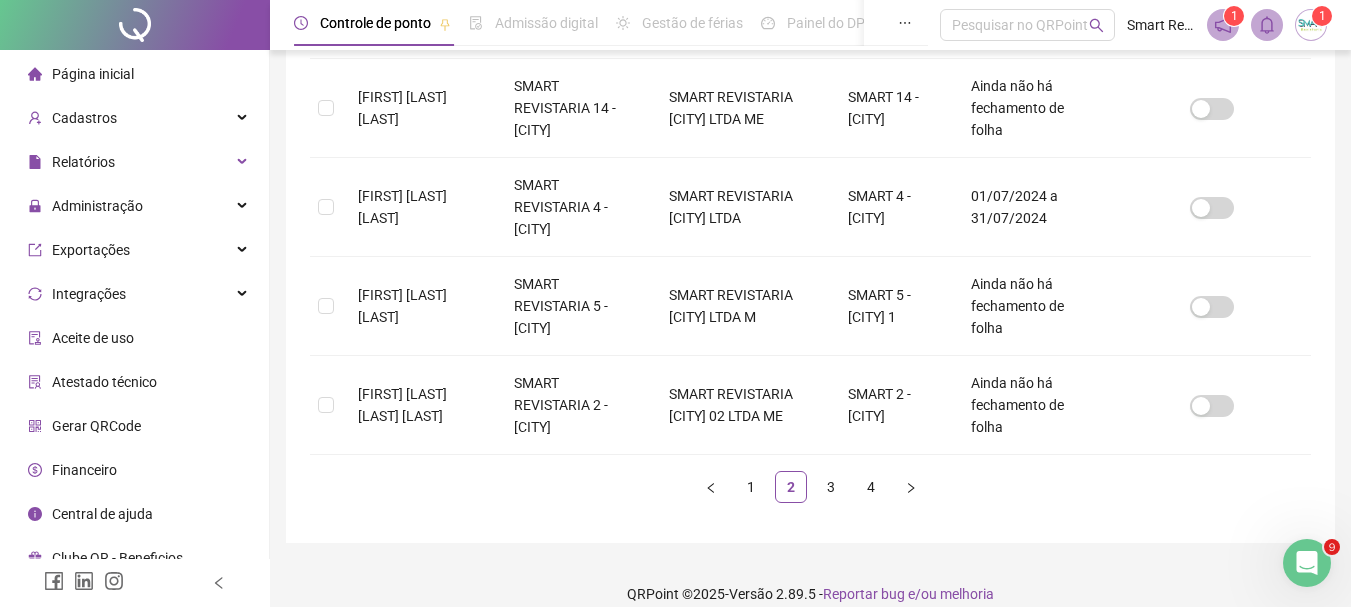scroll, scrollTop: 106, scrollLeft: 0, axis: vertical 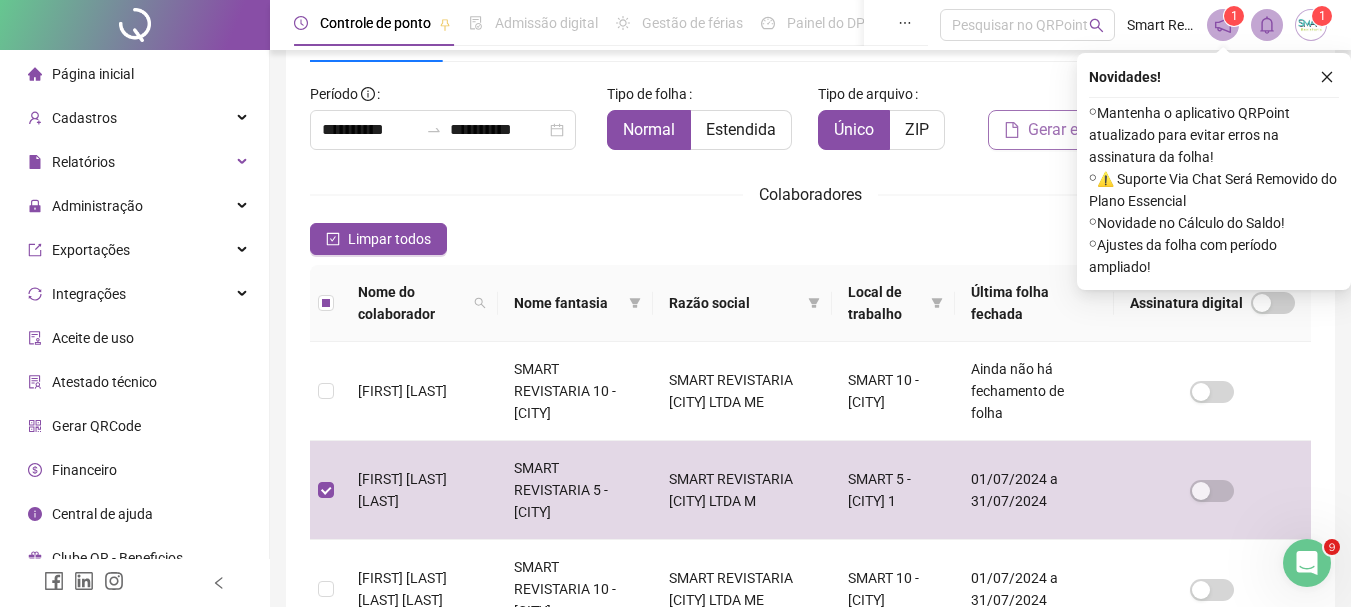 click on "Gerar espelho" at bounding box center (1076, 130) 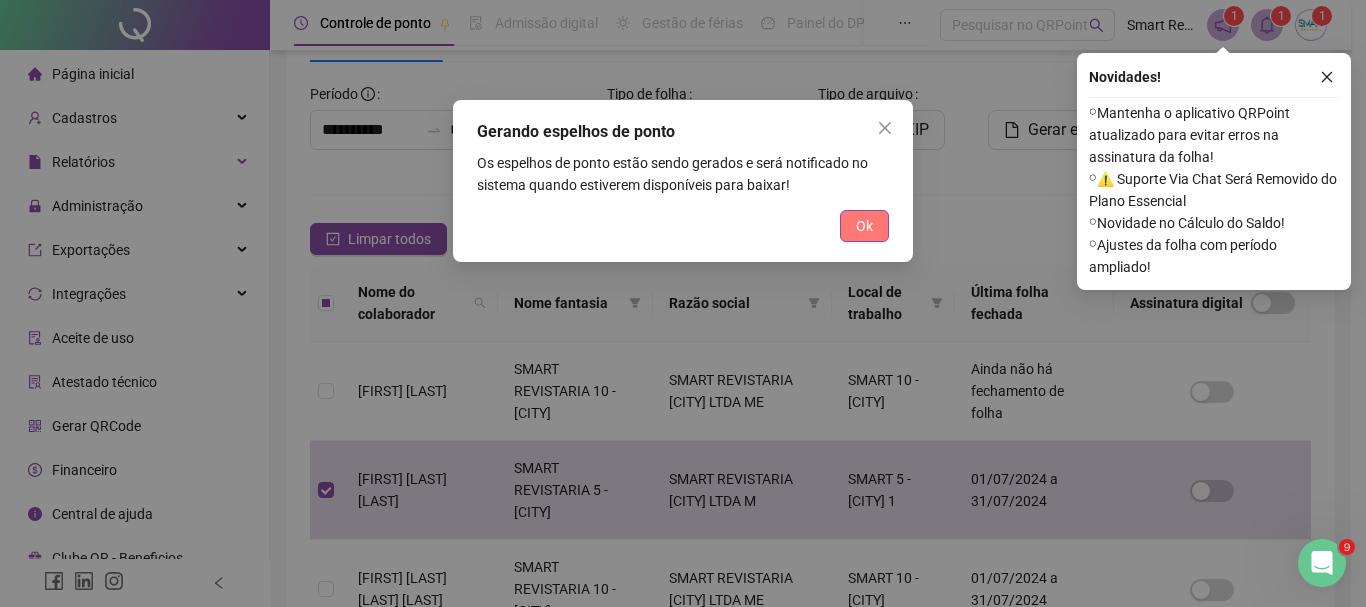 click on "Ok" at bounding box center (864, 226) 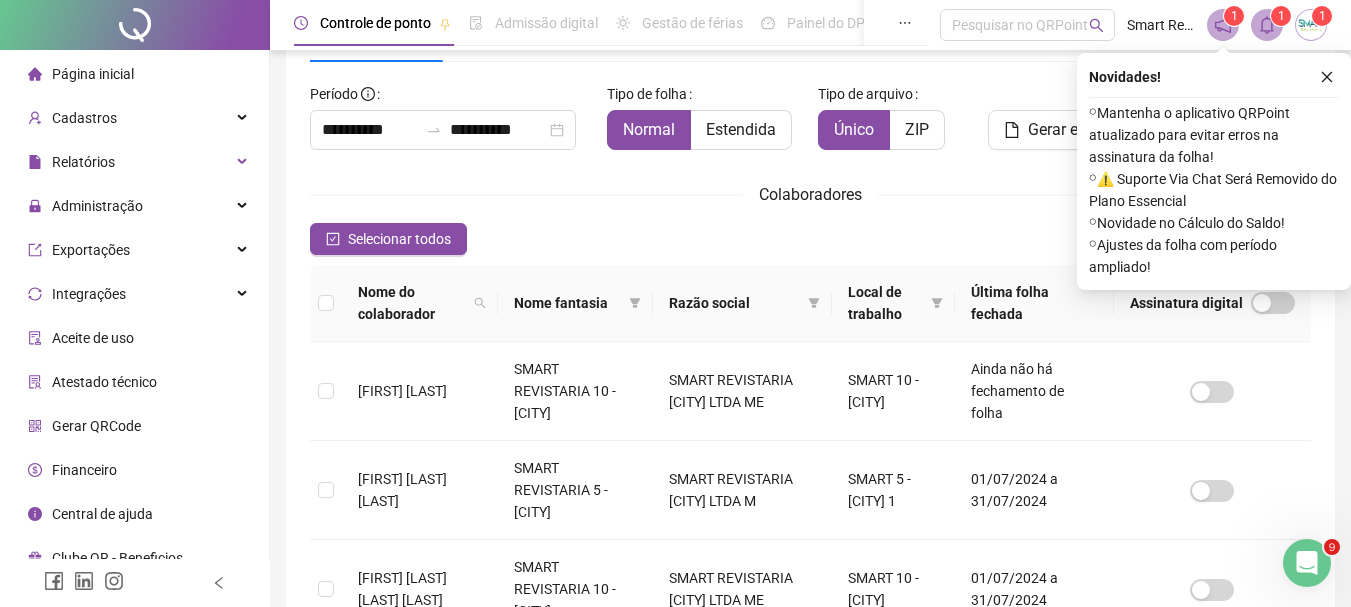 click 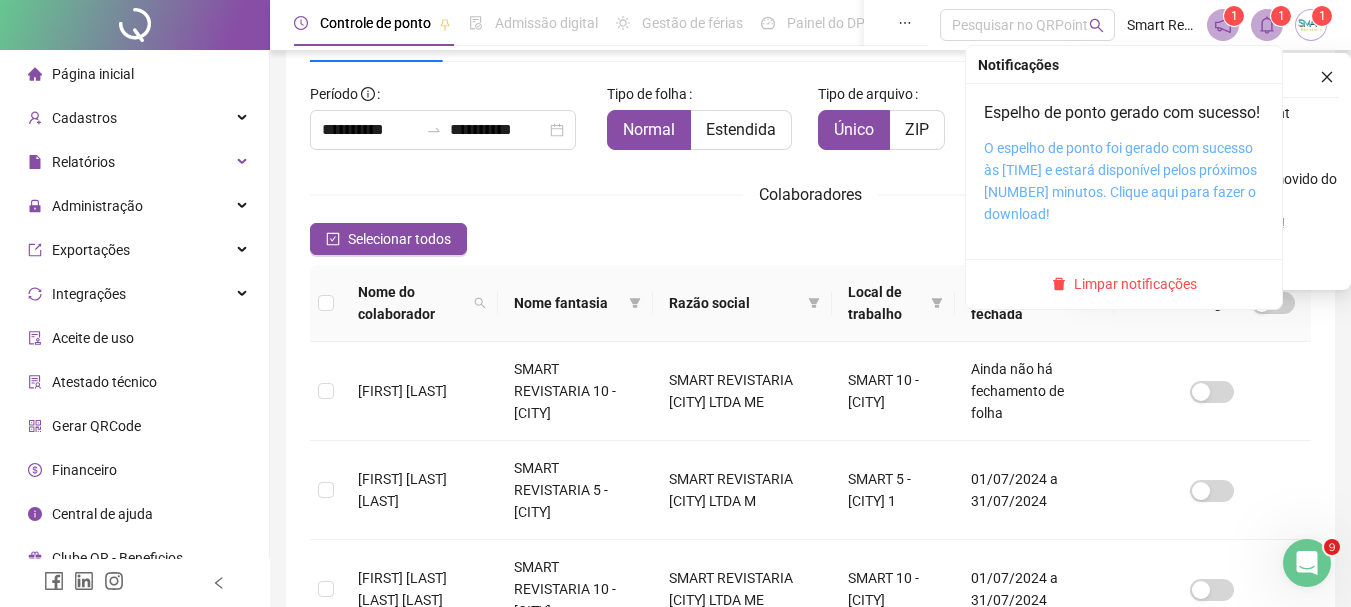 click on "O espelho de ponto foi gerado com sucesso às 08:43:04 e estará disponível pelos próximos 20 minutos.
Clique aqui para fazer o download!" at bounding box center [1120, 181] 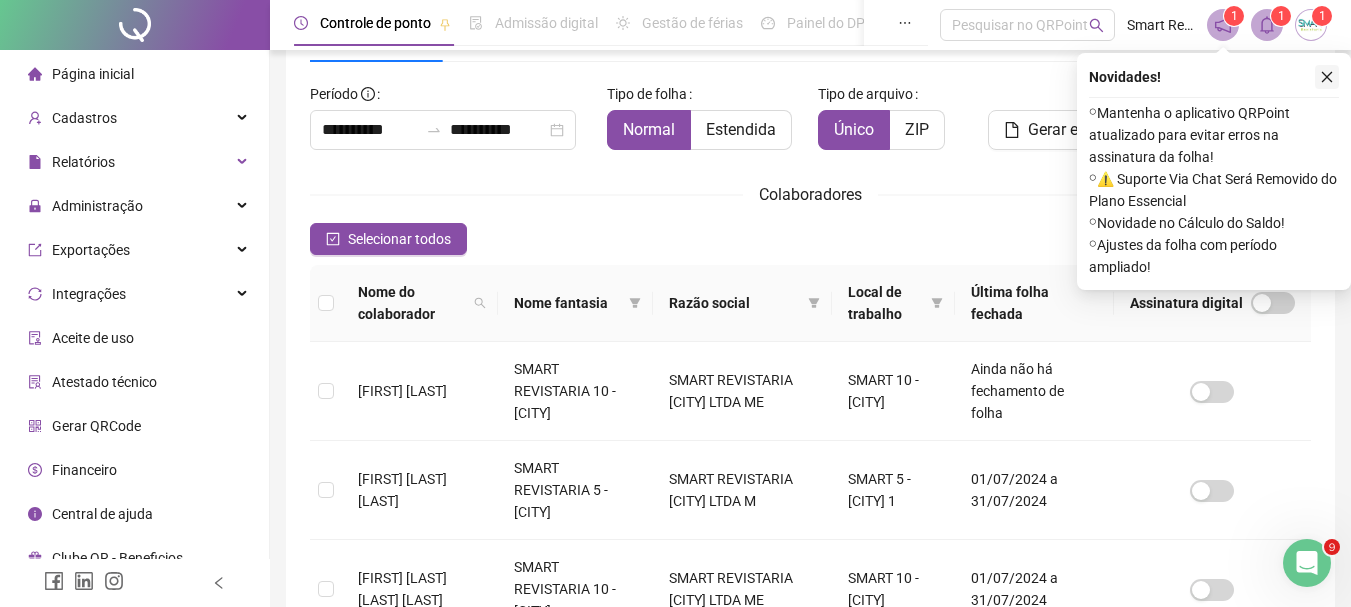 click 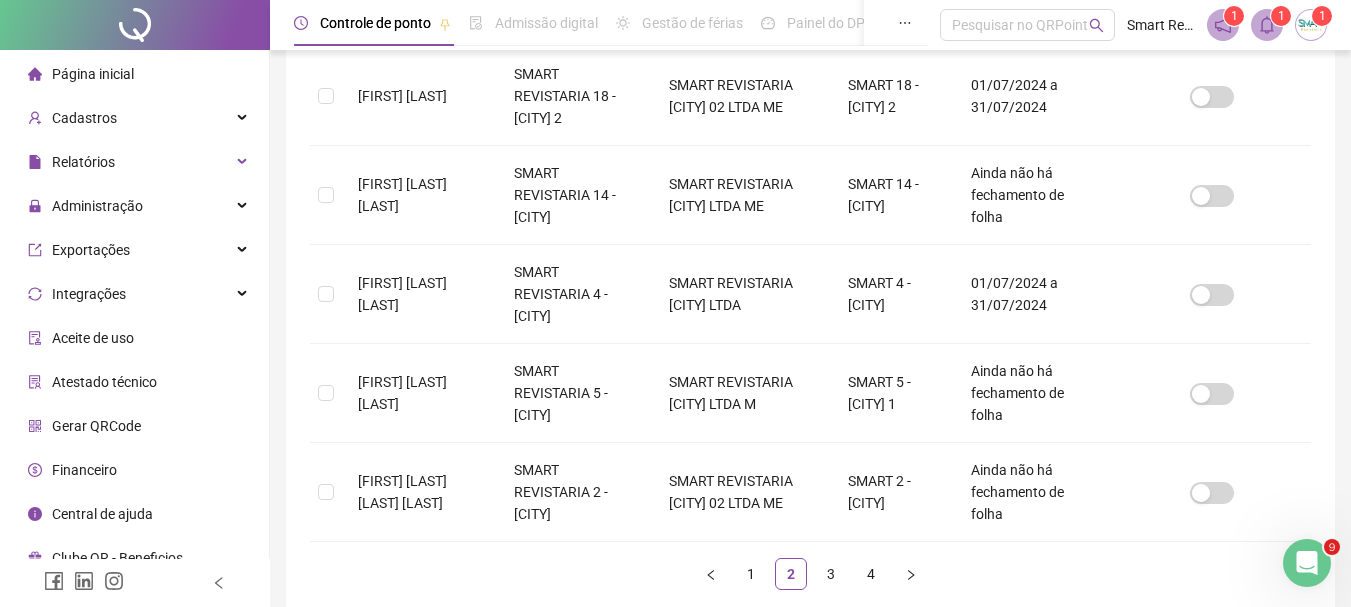 scroll, scrollTop: 861, scrollLeft: 0, axis: vertical 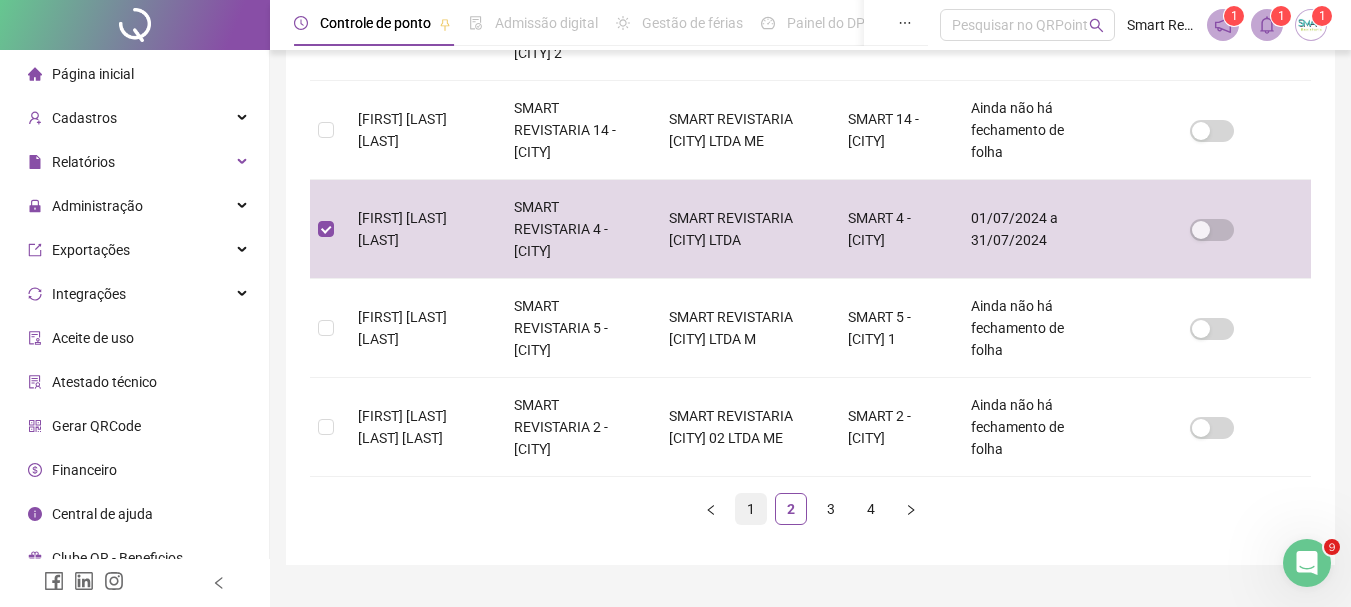 click on "1" at bounding box center (751, 509) 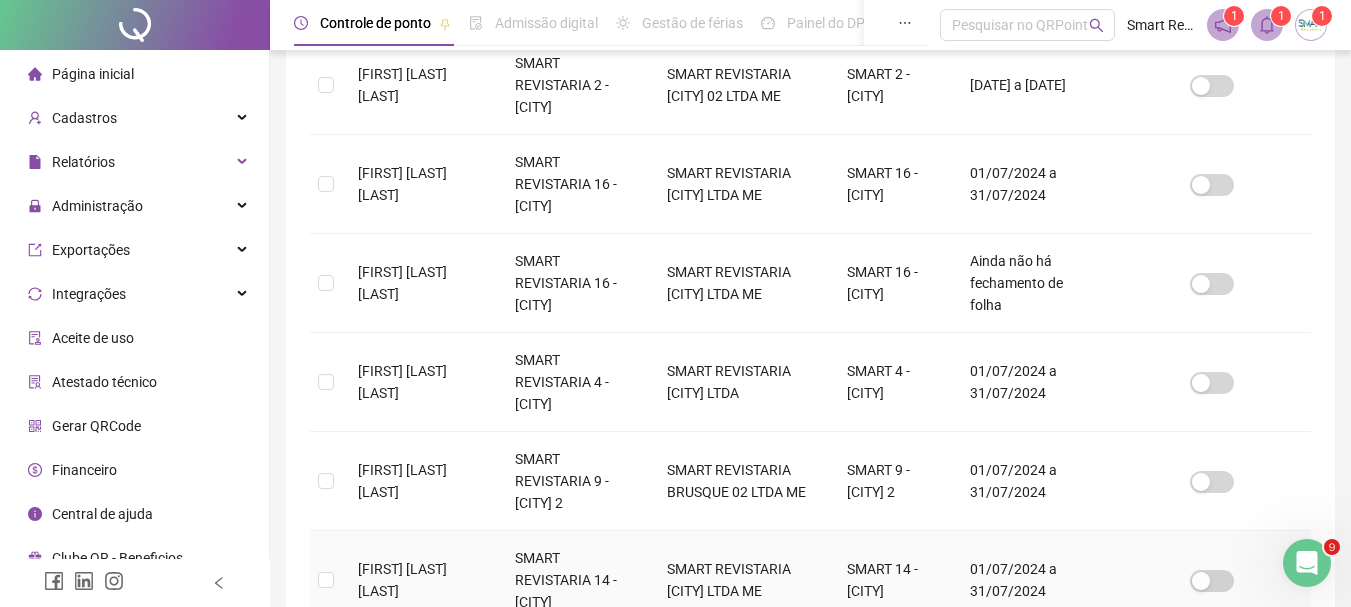 scroll, scrollTop: 406, scrollLeft: 0, axis: vertical 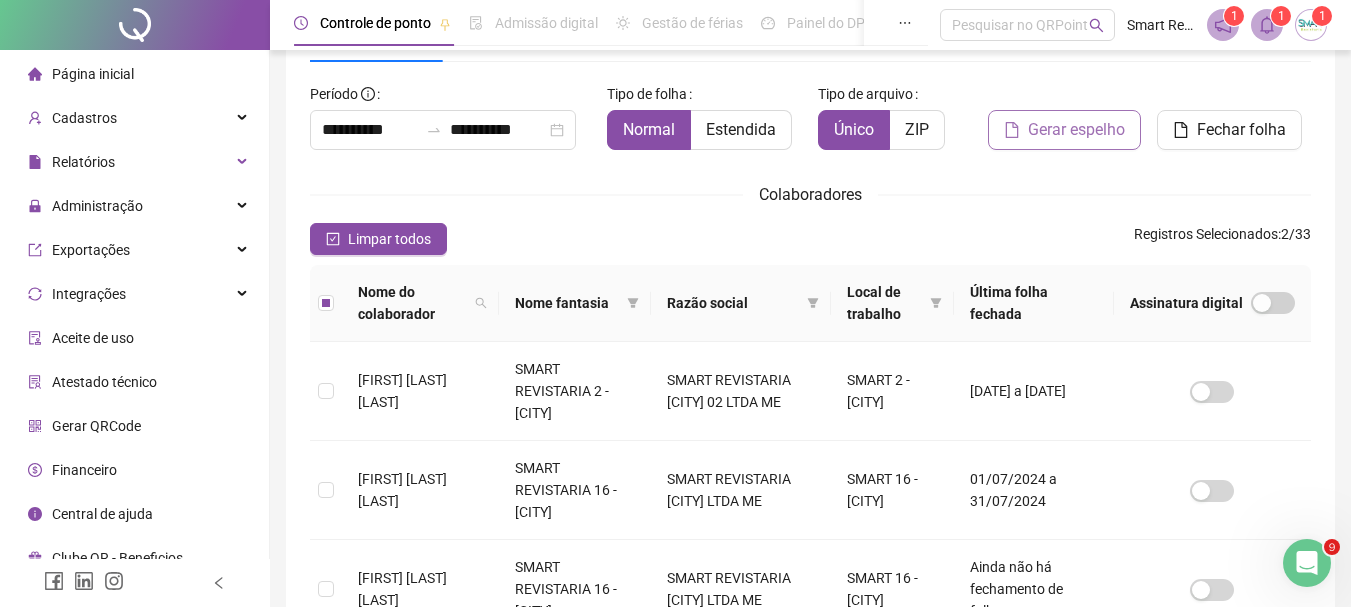 click on "Gerar espelho" at bounding box center (1076, 130) 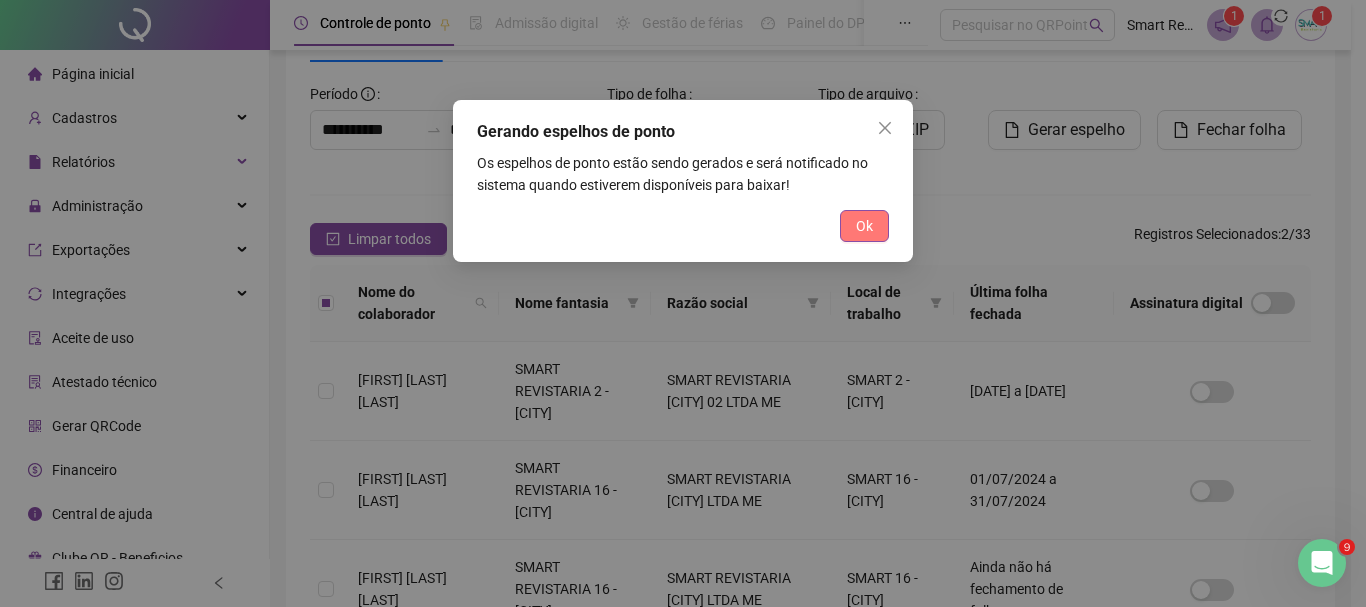 click on "Ok" at bounding box center (864, 226) 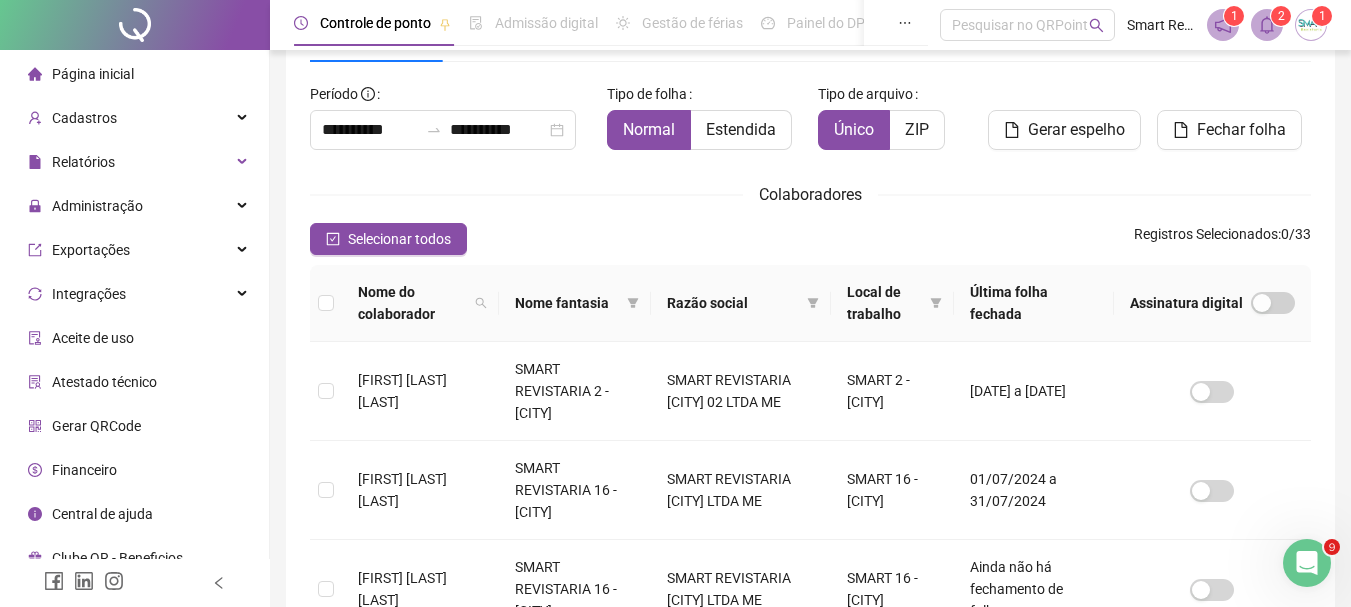 click at bounding box center [1267, 25] 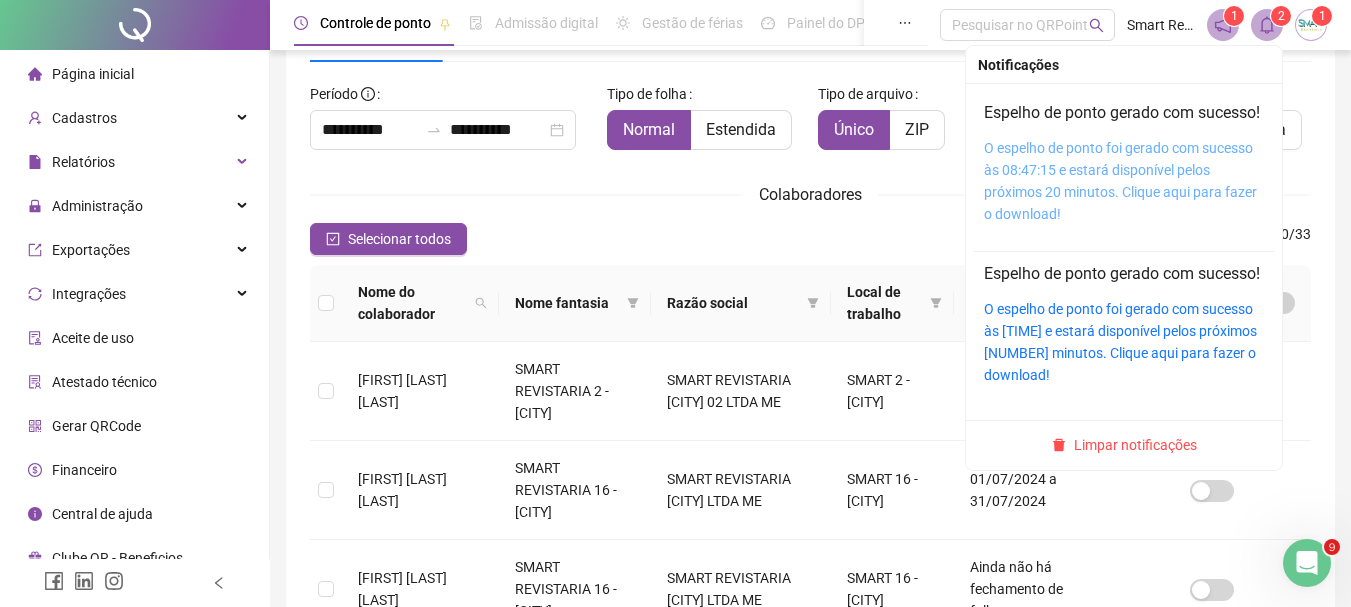 click on "O espelho de ponto foi gerado com sucesso às 08:47:15 e estará disponível pelos próximos 20 minutos.
Clique aqui para fazer o download!" at bounding box center (1120, 181) 